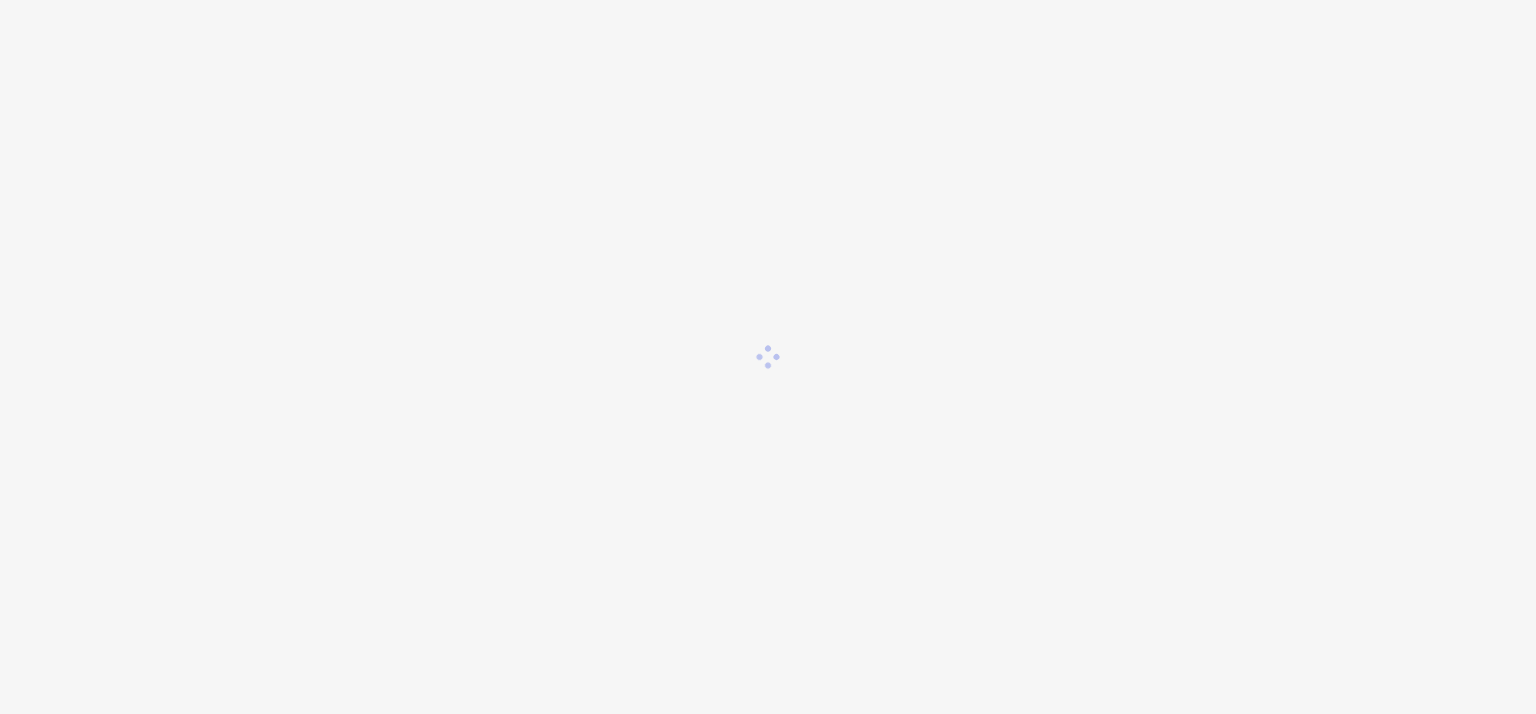 scroll, scrollTop: 0, scrollLeft: 0, axis: both 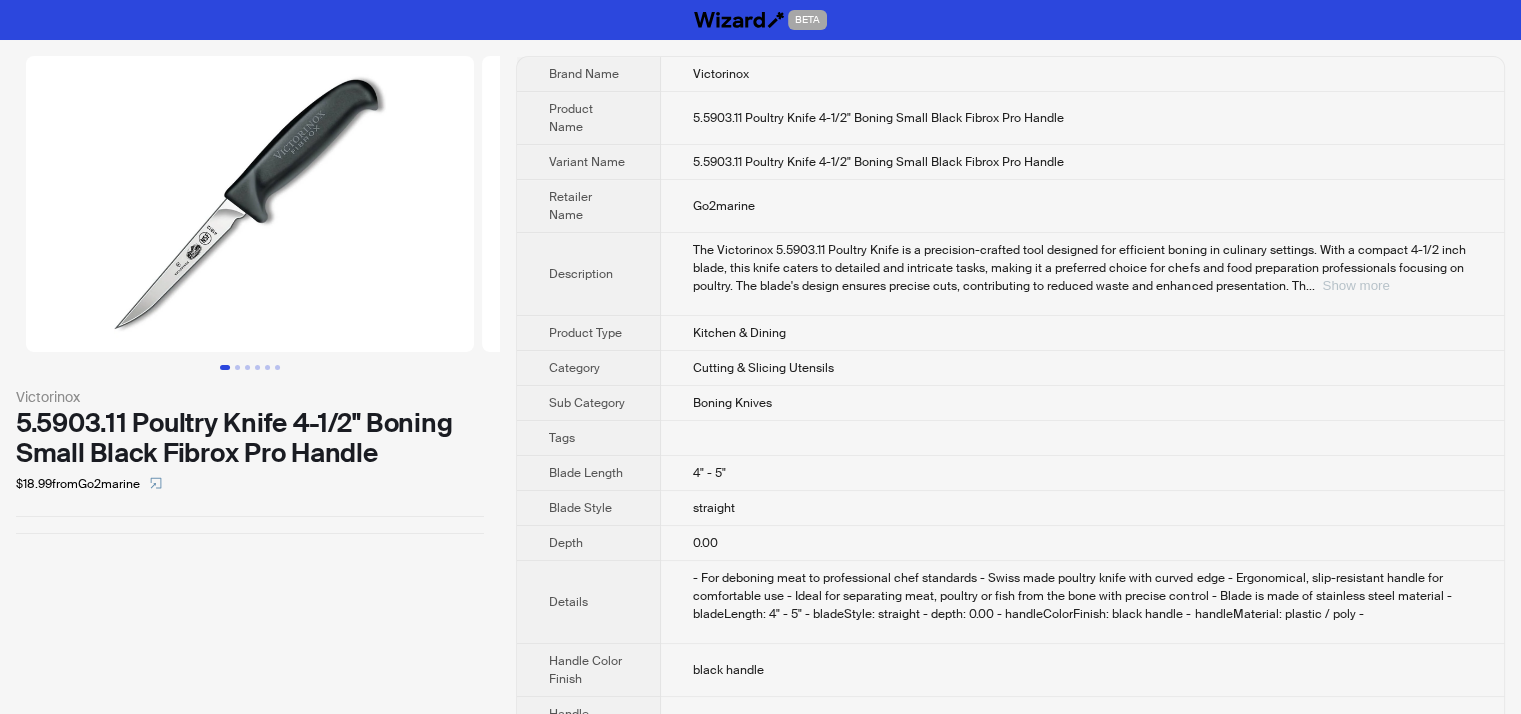 click on "Show more" at bounding box center (1355, 285) 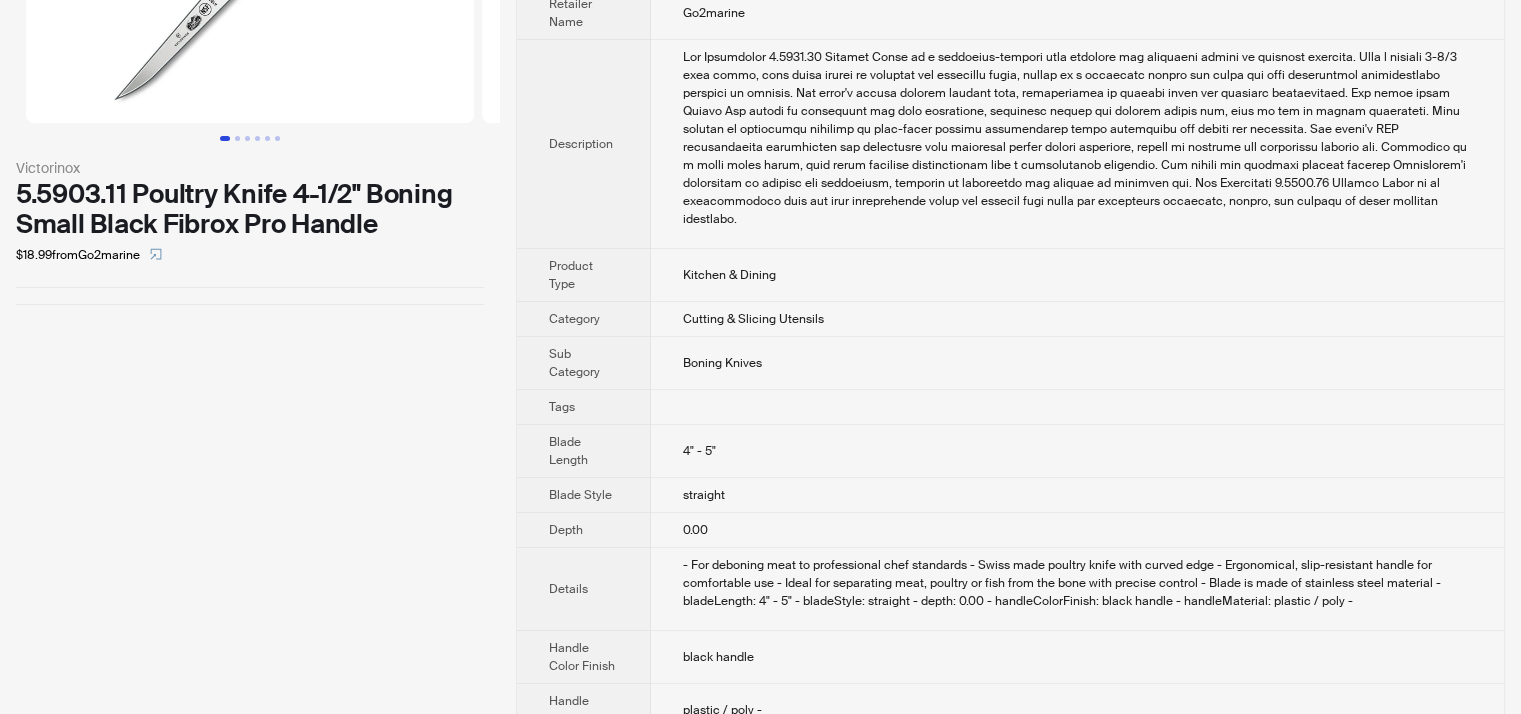 scroll, scrollTop: 0, scrollLeft: 0, axis: both 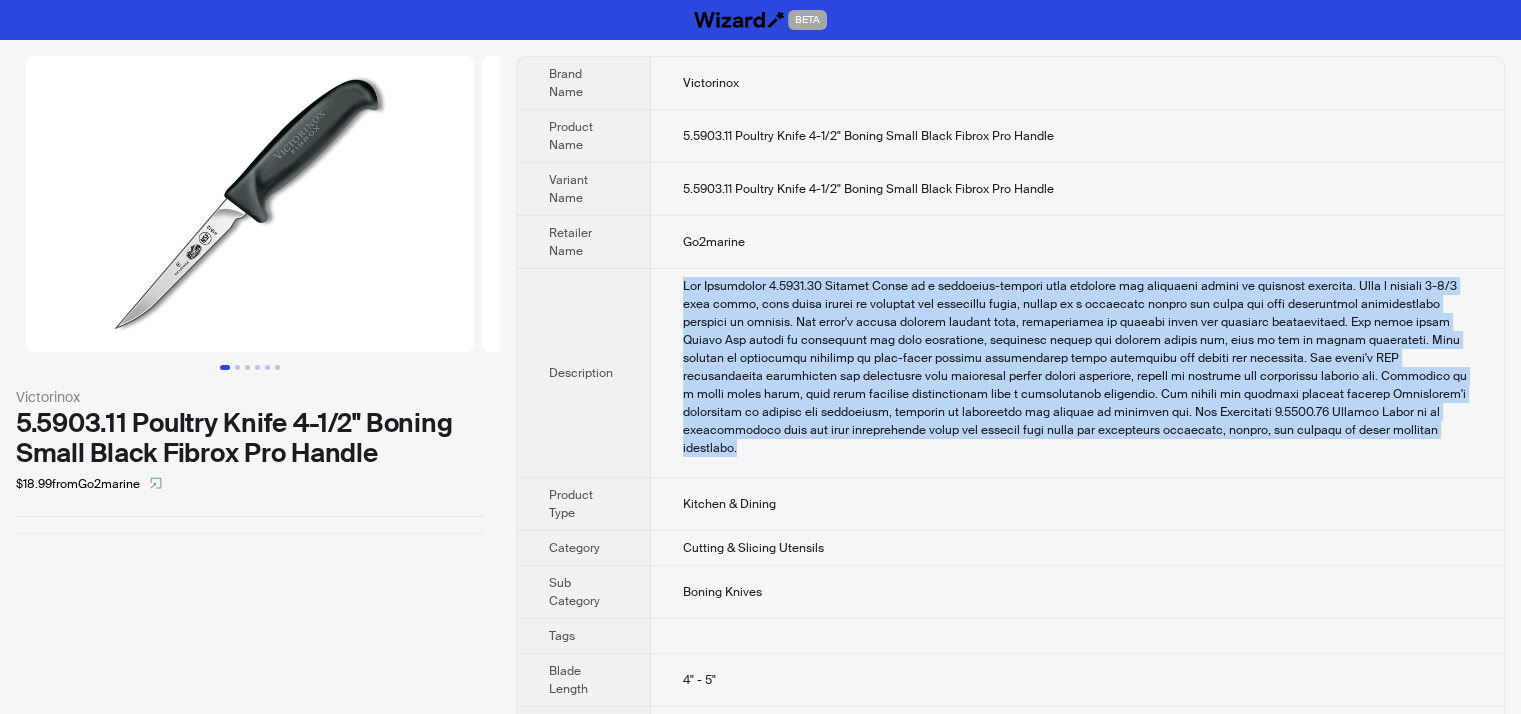 drag, startPoint x: 673, startPoint y: 264, endPoint x: 1301, endPoint y: 439, distance: 651.9271 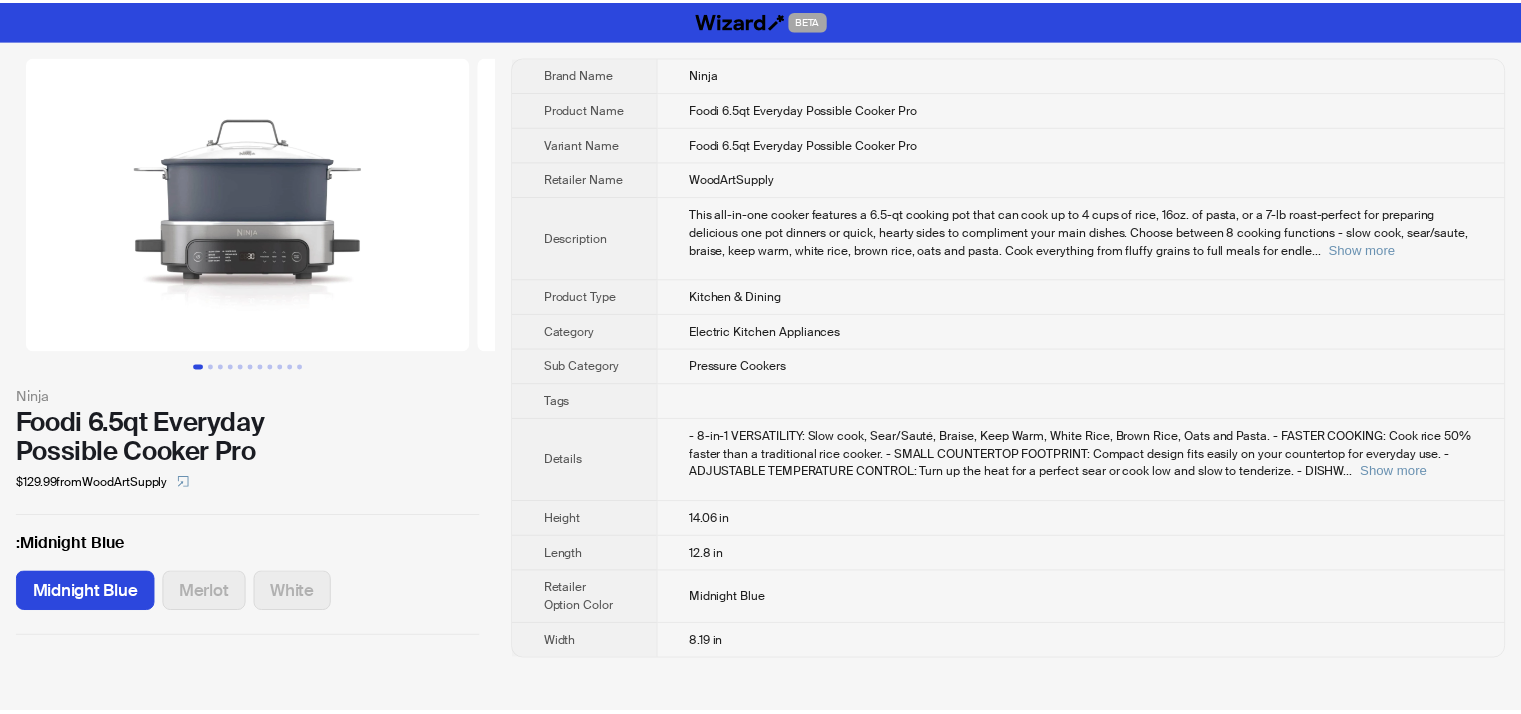 scroll, scrollTop: 0, scrollLeft: 0, axis: both 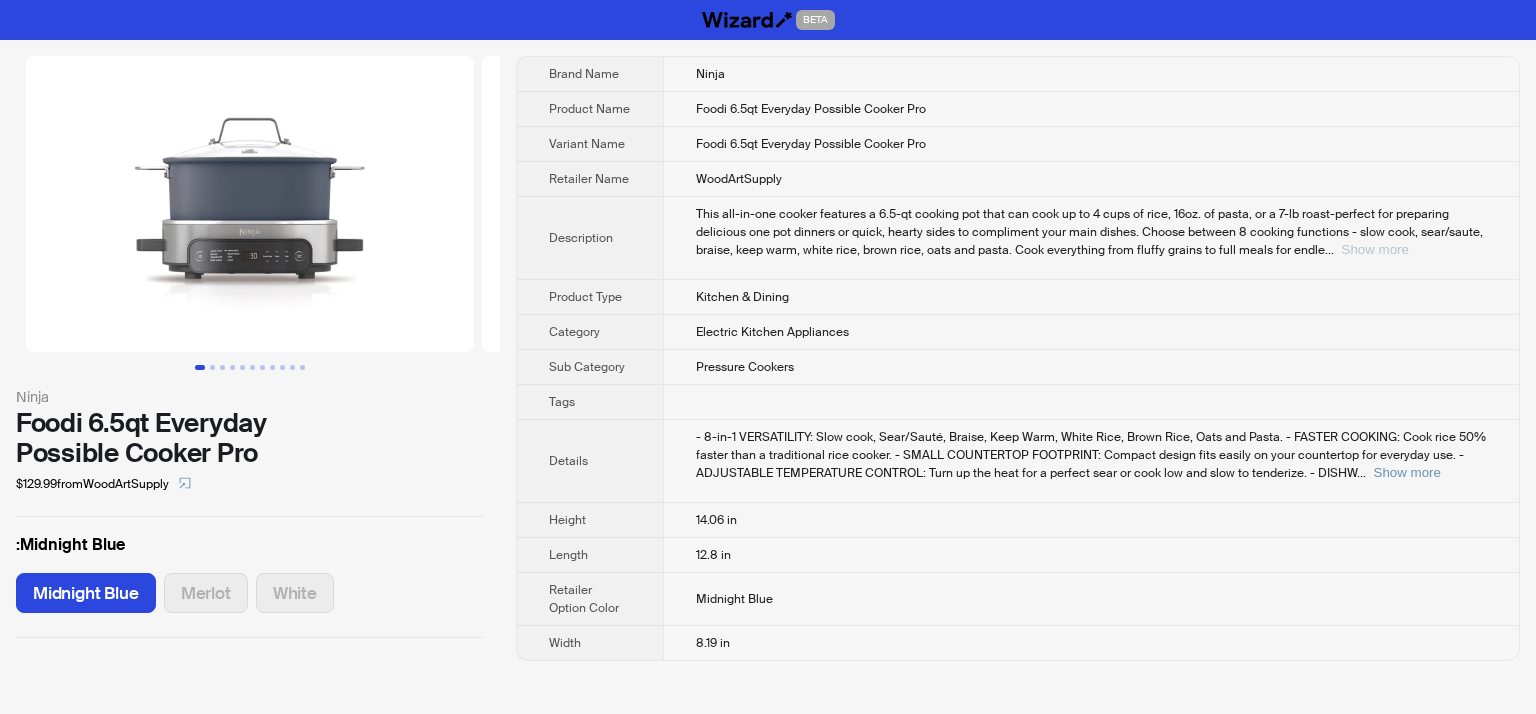 click on "Show more" at bounding box center (1375, 249) 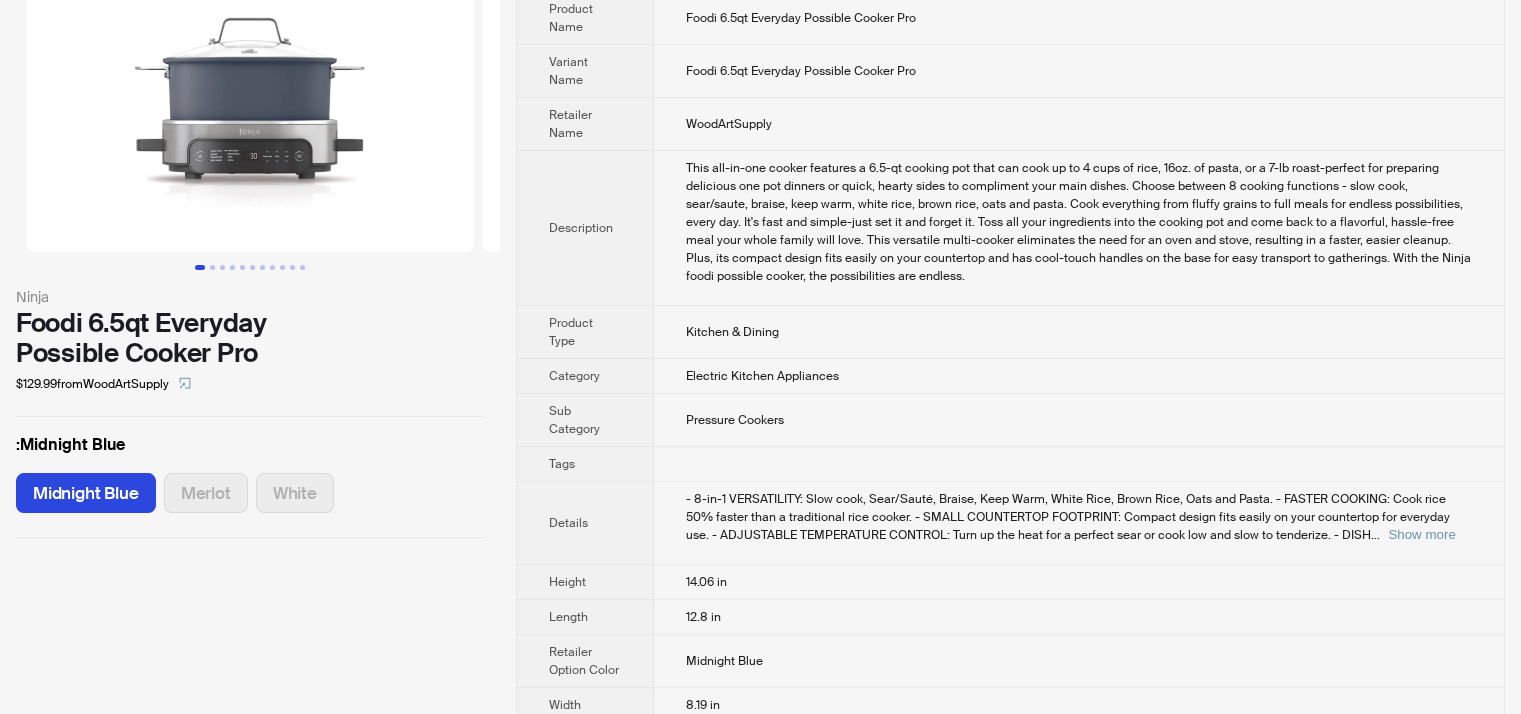 scroll, scrollTop: 0, scrollLeft: 0, axis: both 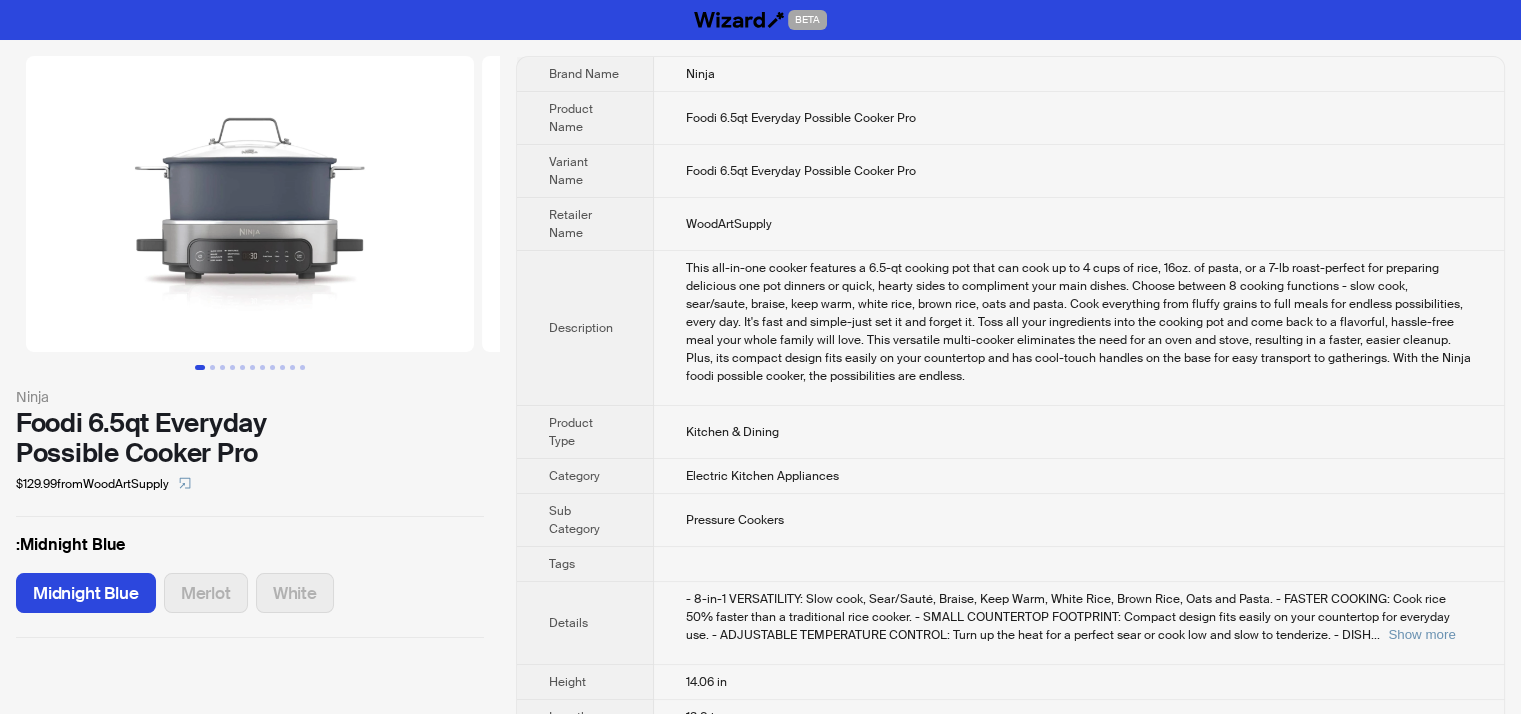 click on "Electric Kitchen Appliances" at bounding box center (1079, 476) 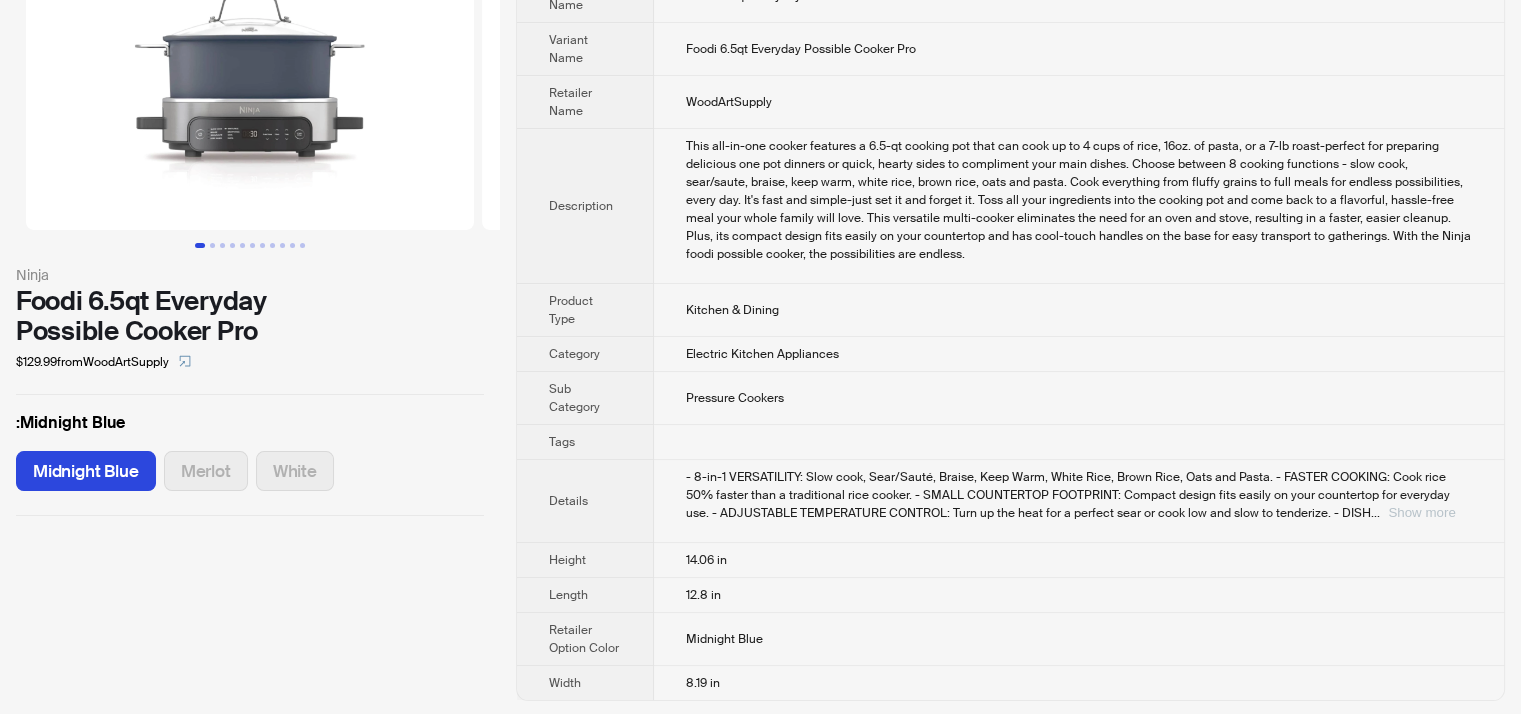 click on "Show more" at bounding box center [1421, 512] 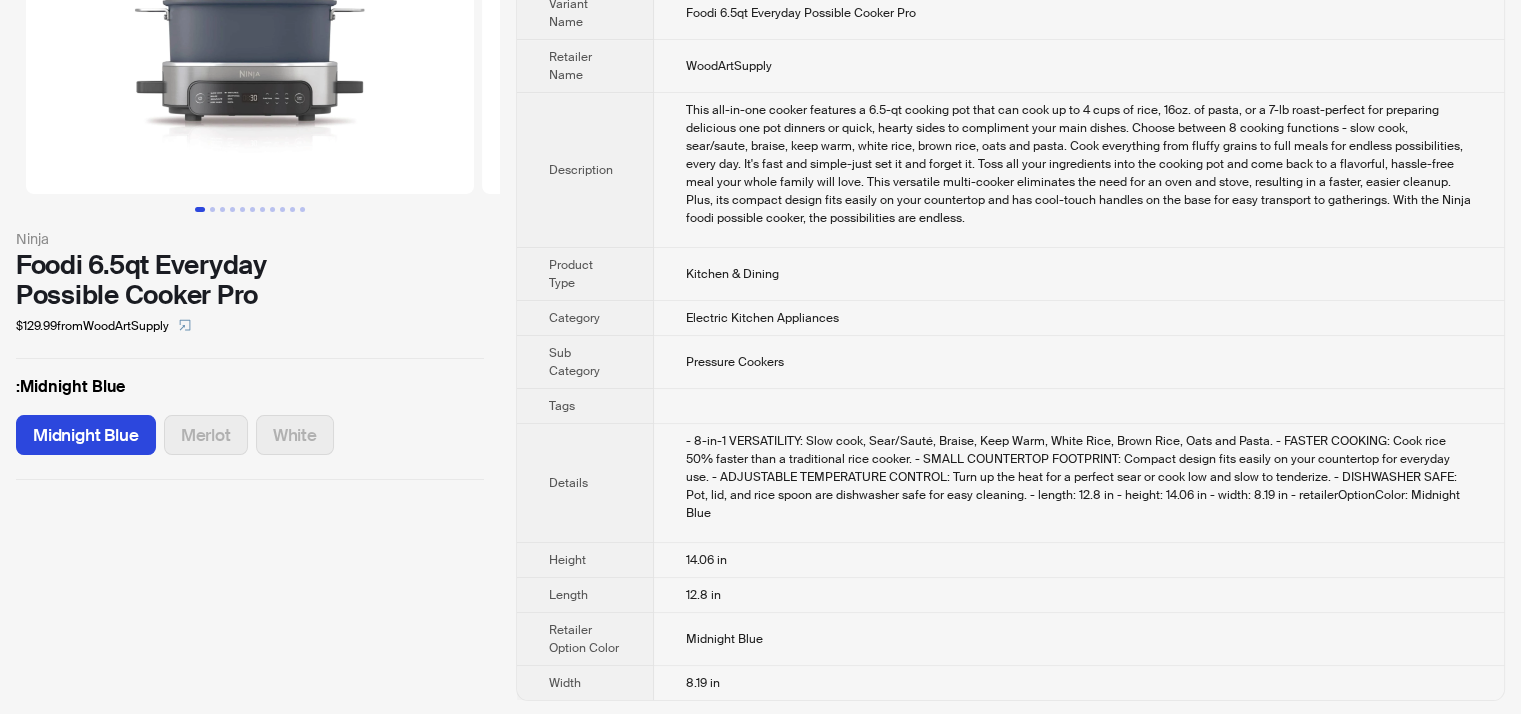 scroll, scrollTop: 0, scrollLeft: 0, axis: both 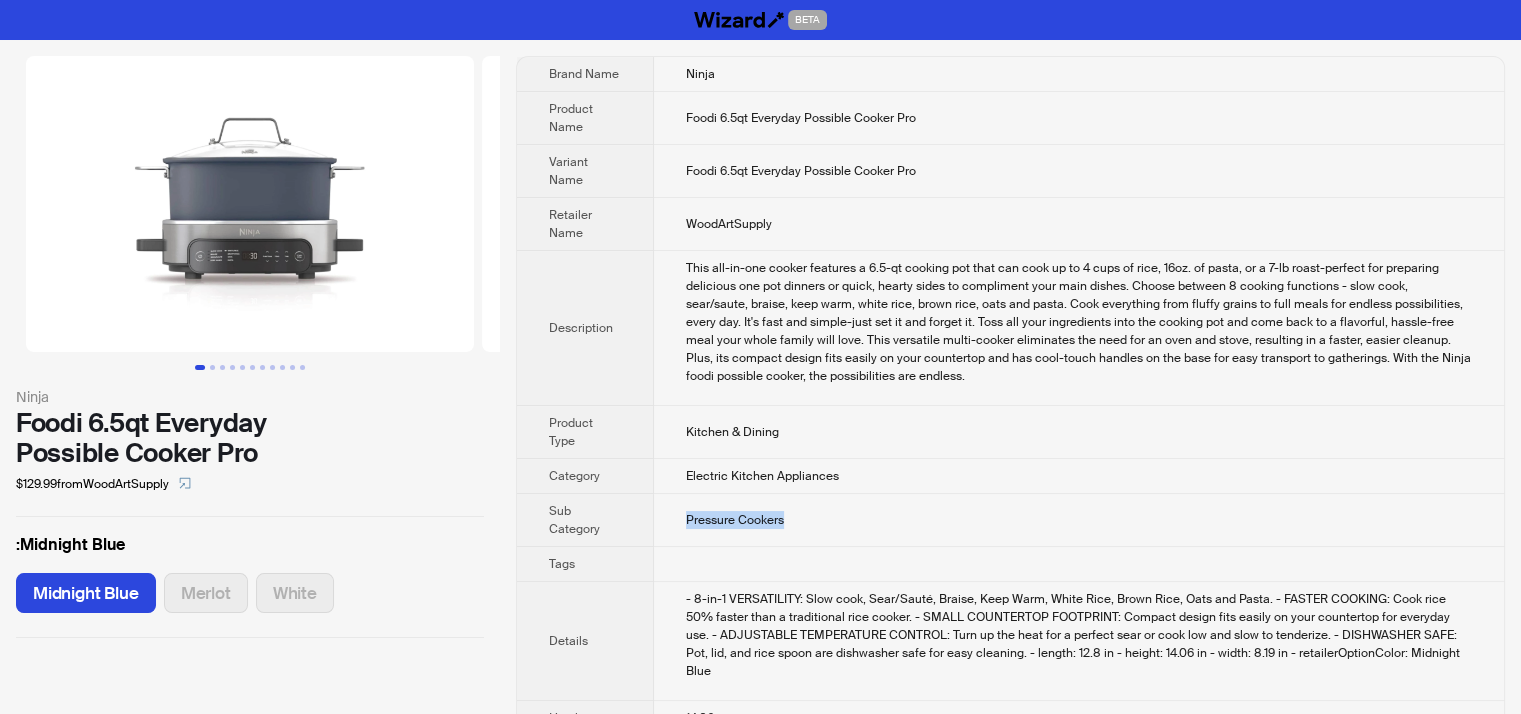 drag, startPoint x: 686, startPoint y: 516, endPoint x: 812, endPoint y: 513, distance: 126.035706 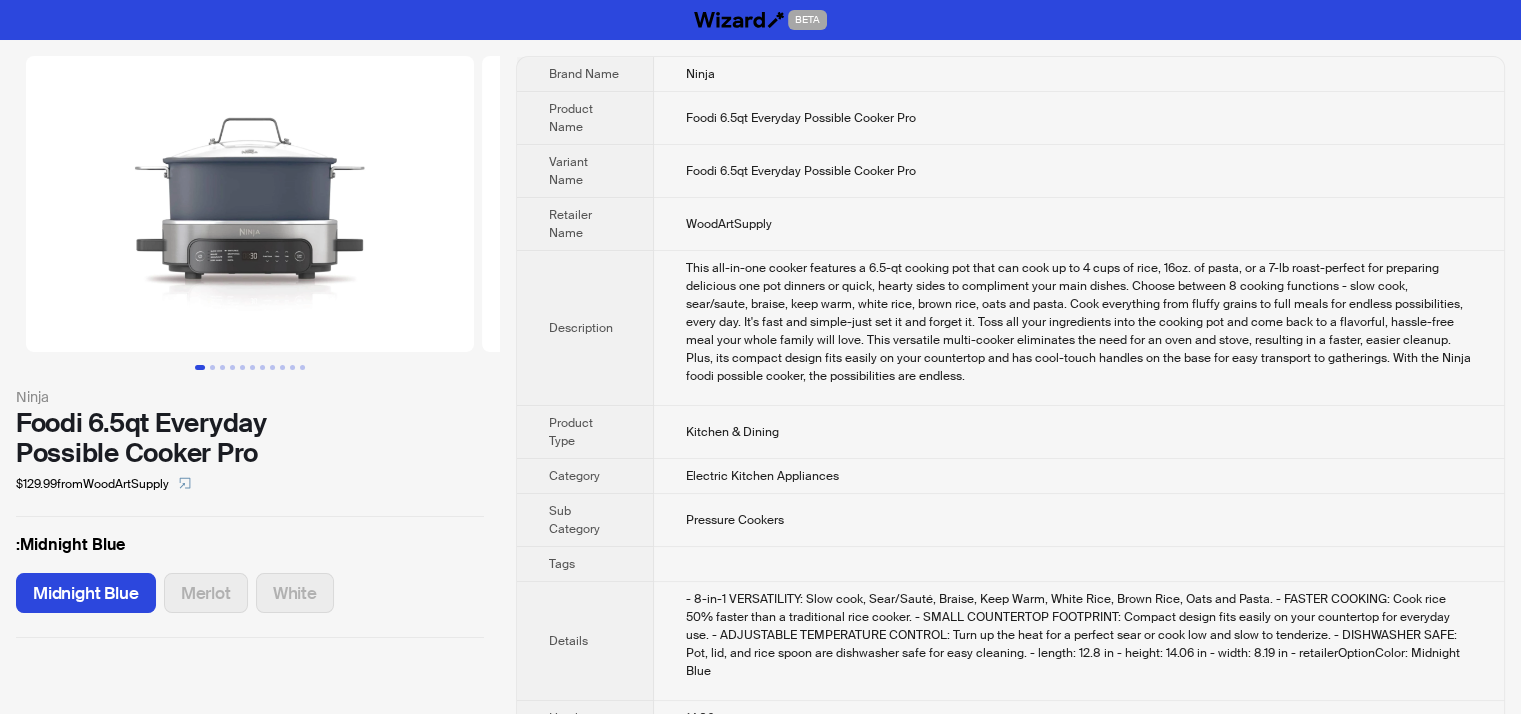 click on "Electric Kitchen Appliances" at bounding box center [1079, 476] 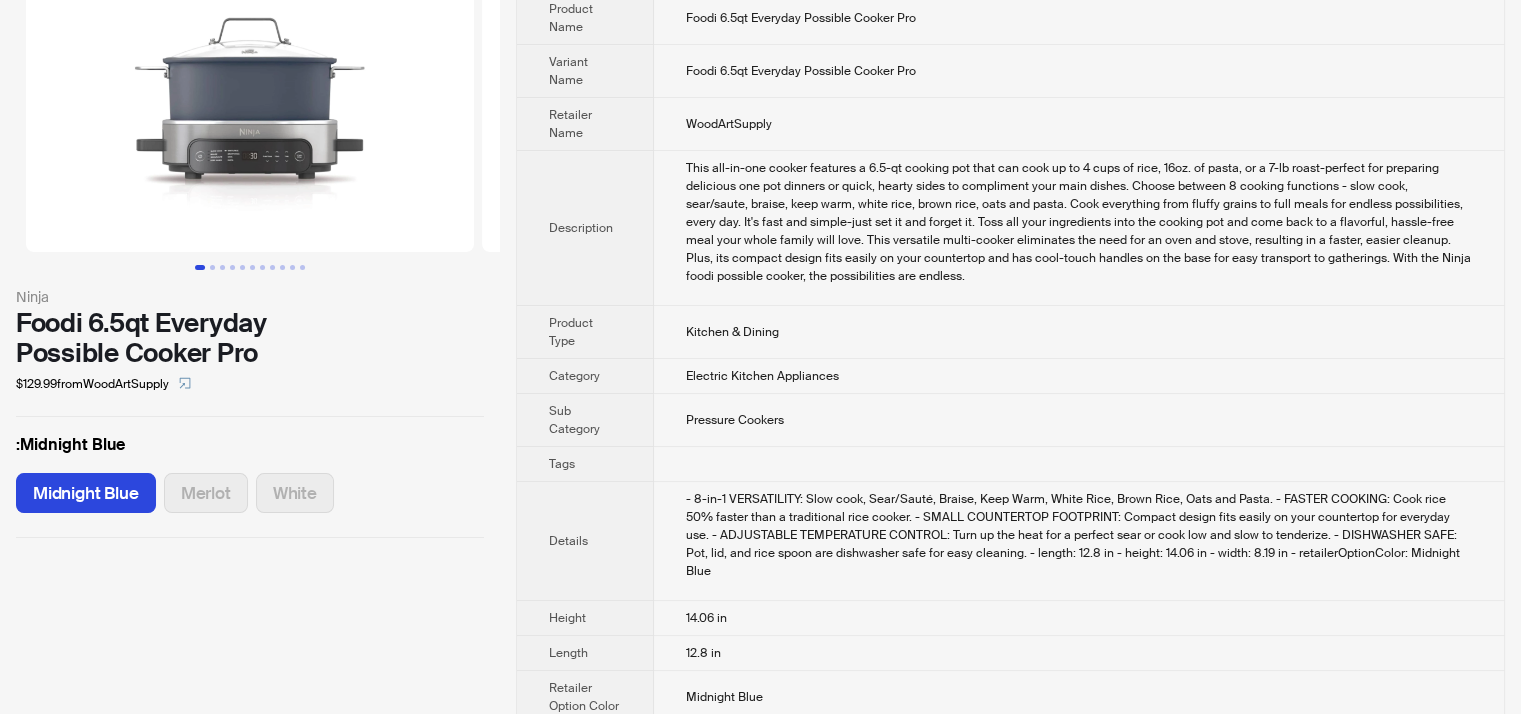 scroll, scrollTop: 158, scrollLeft: 0, axis: vertical 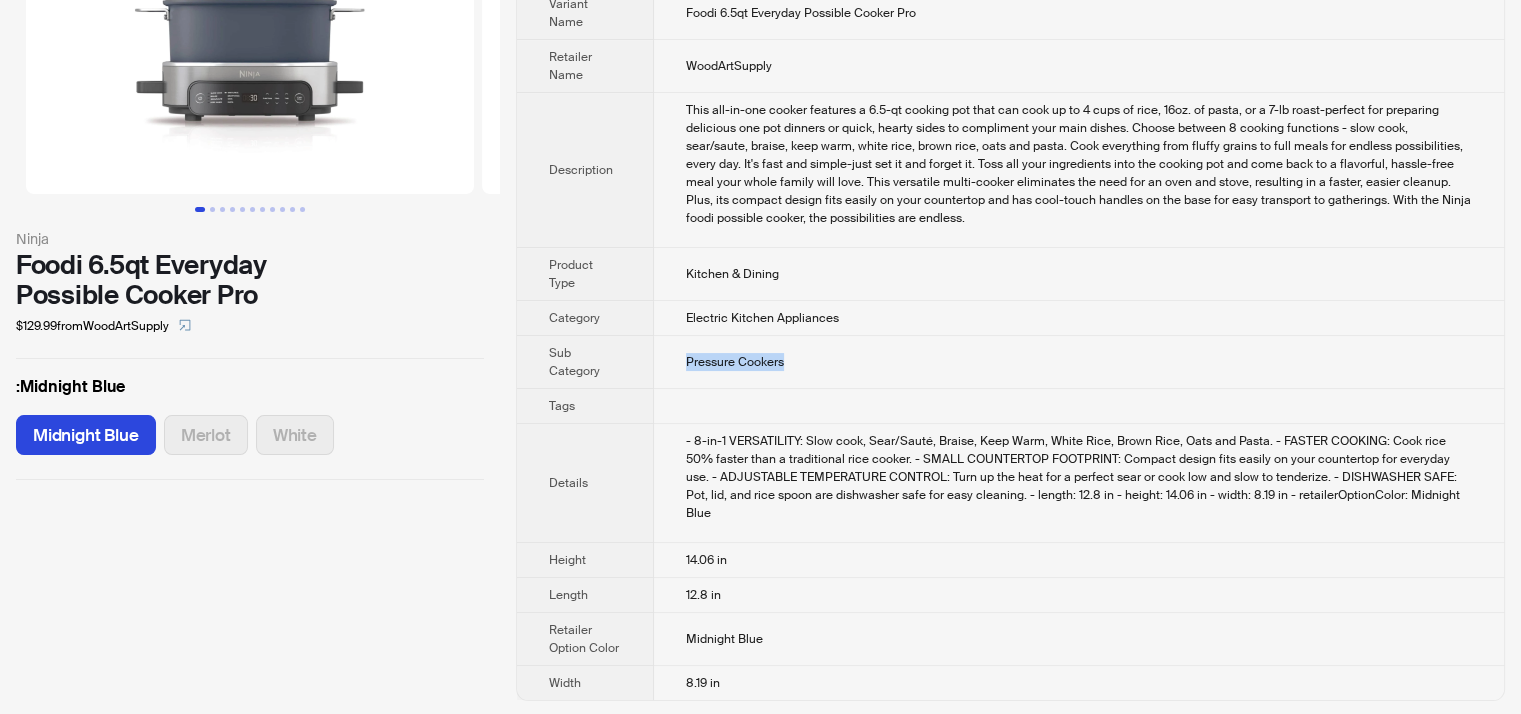 drag, startPoint x: 663, startPoint y: 355, endPoint x: 836, endPoint y: 356, distance: 173.00288 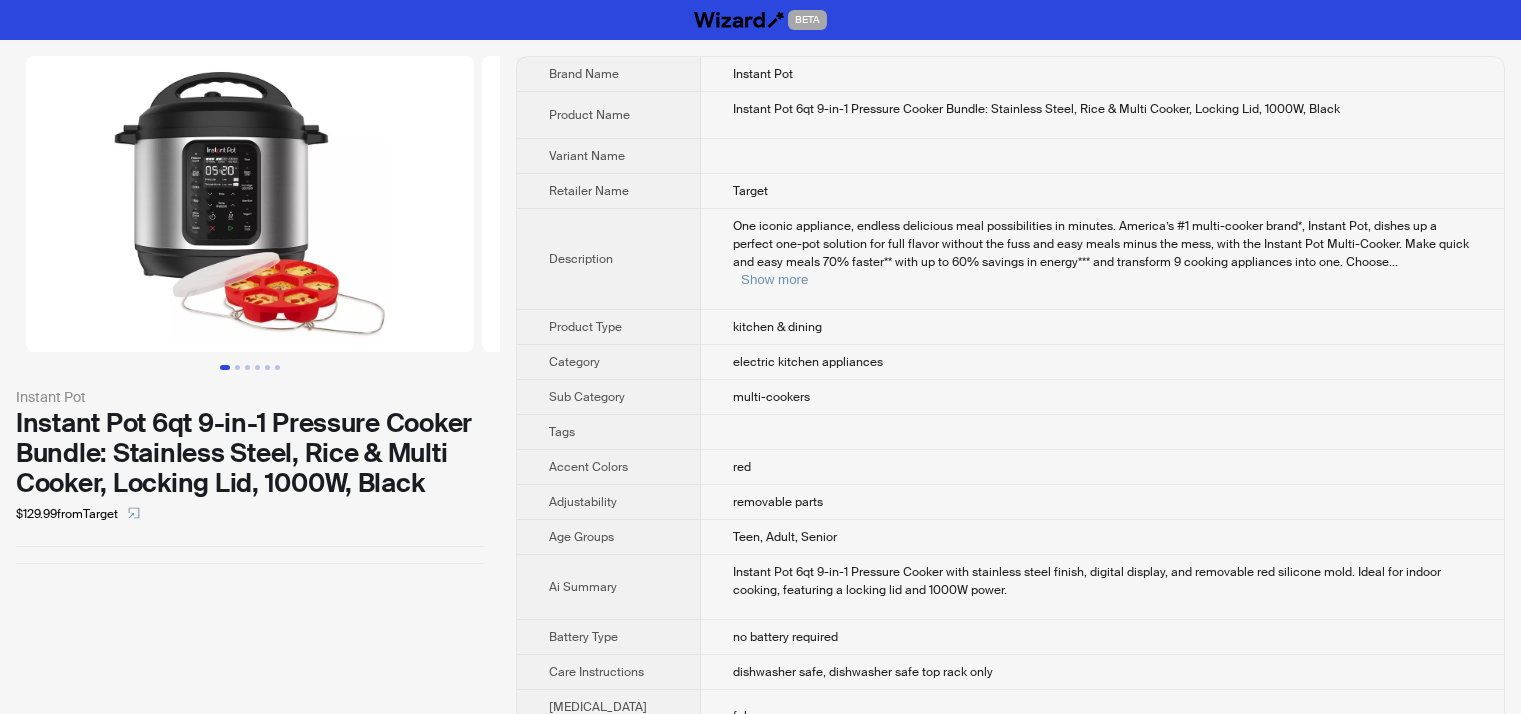 scroll, scrollTop: 0, scrollLeft: 0, axis: both 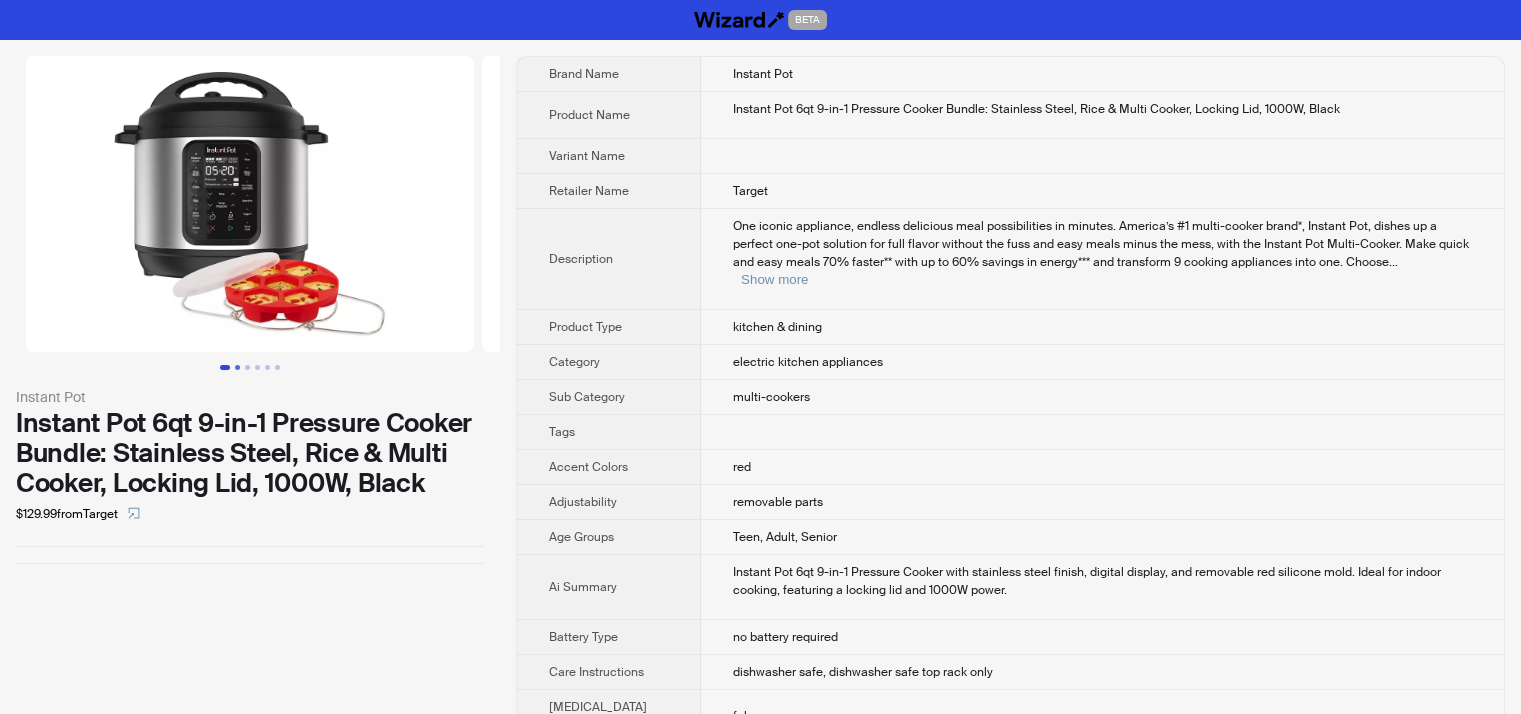click at bounding box center (237, 367) 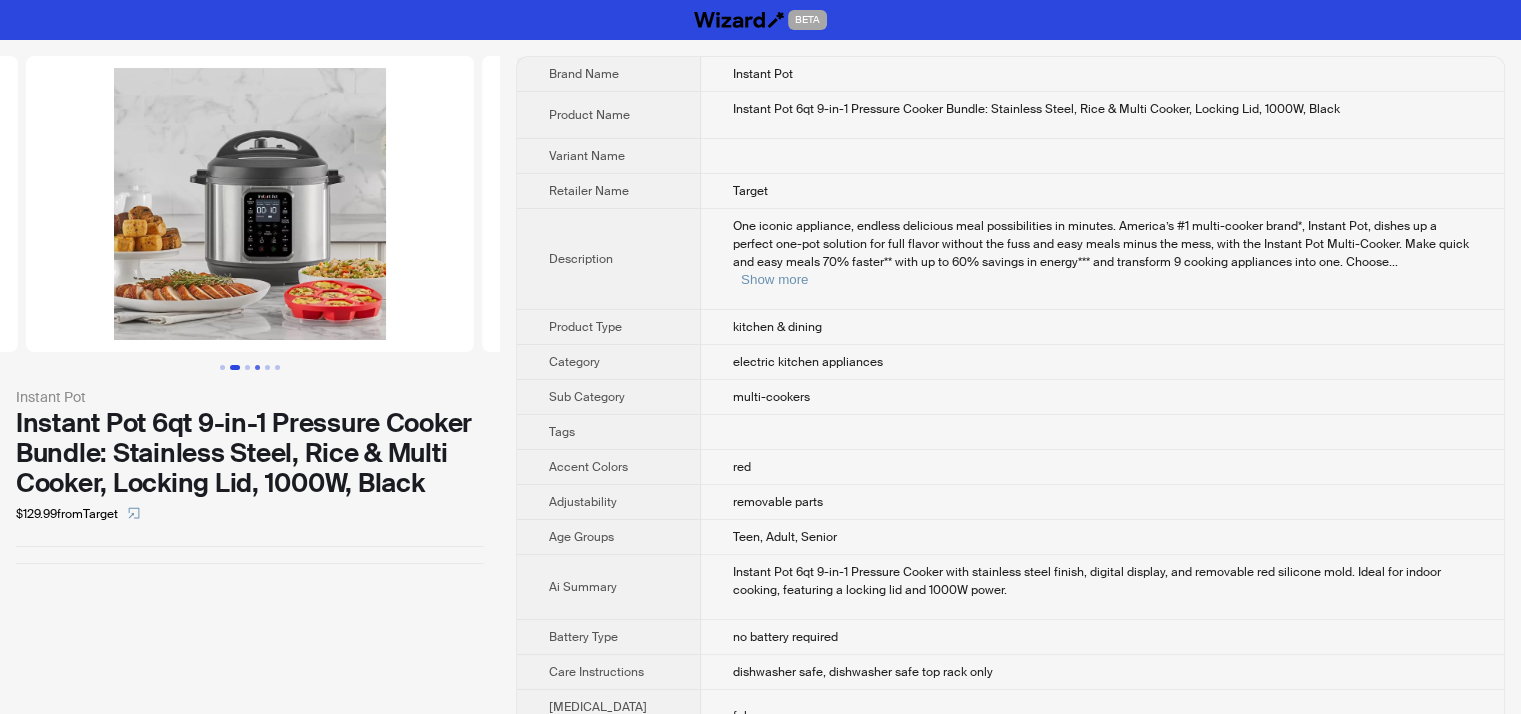 click at bounding box center [257, 367] 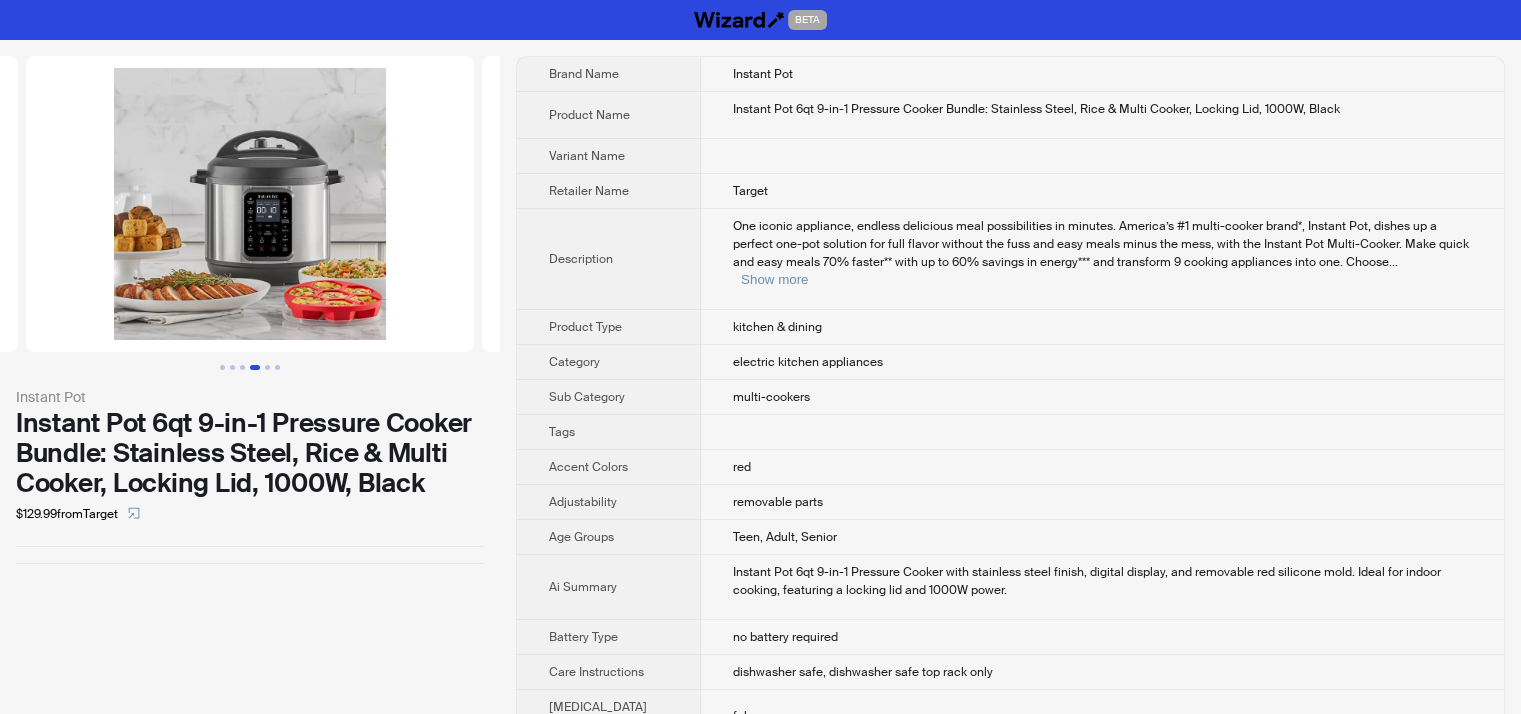 scroll, scrollTop: 0, scrollLeft: 1368, axis: horizontal 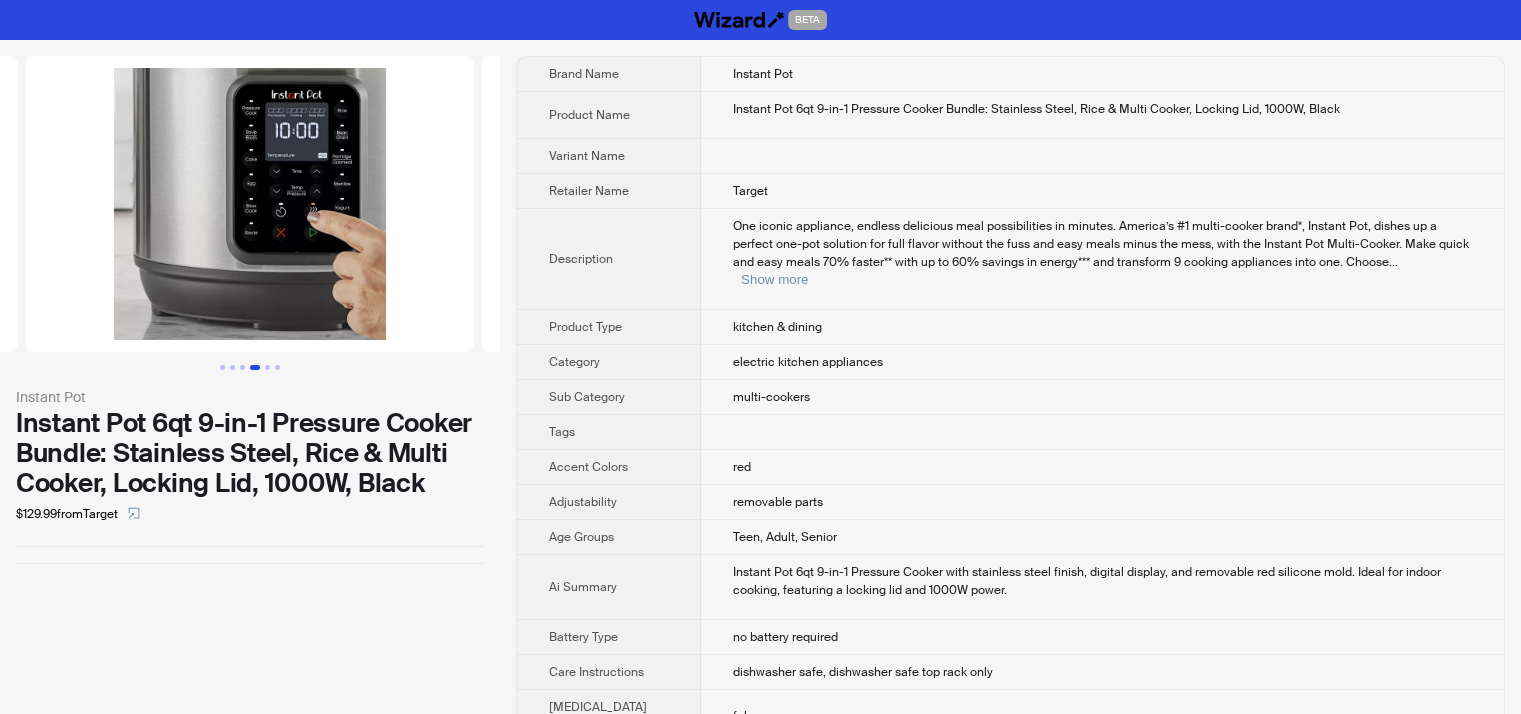 click at bounding box center (255, 367) 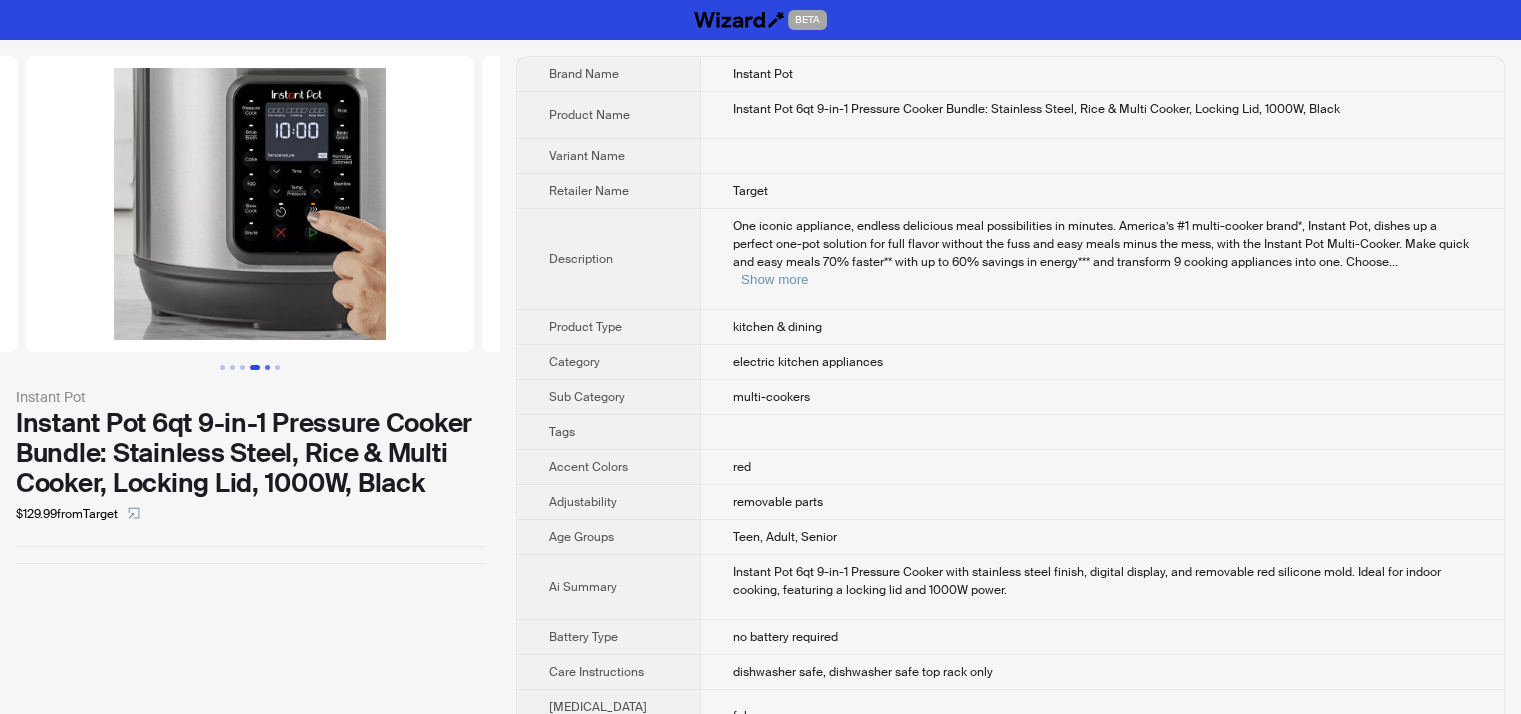 click at bounding box center (267, 367) 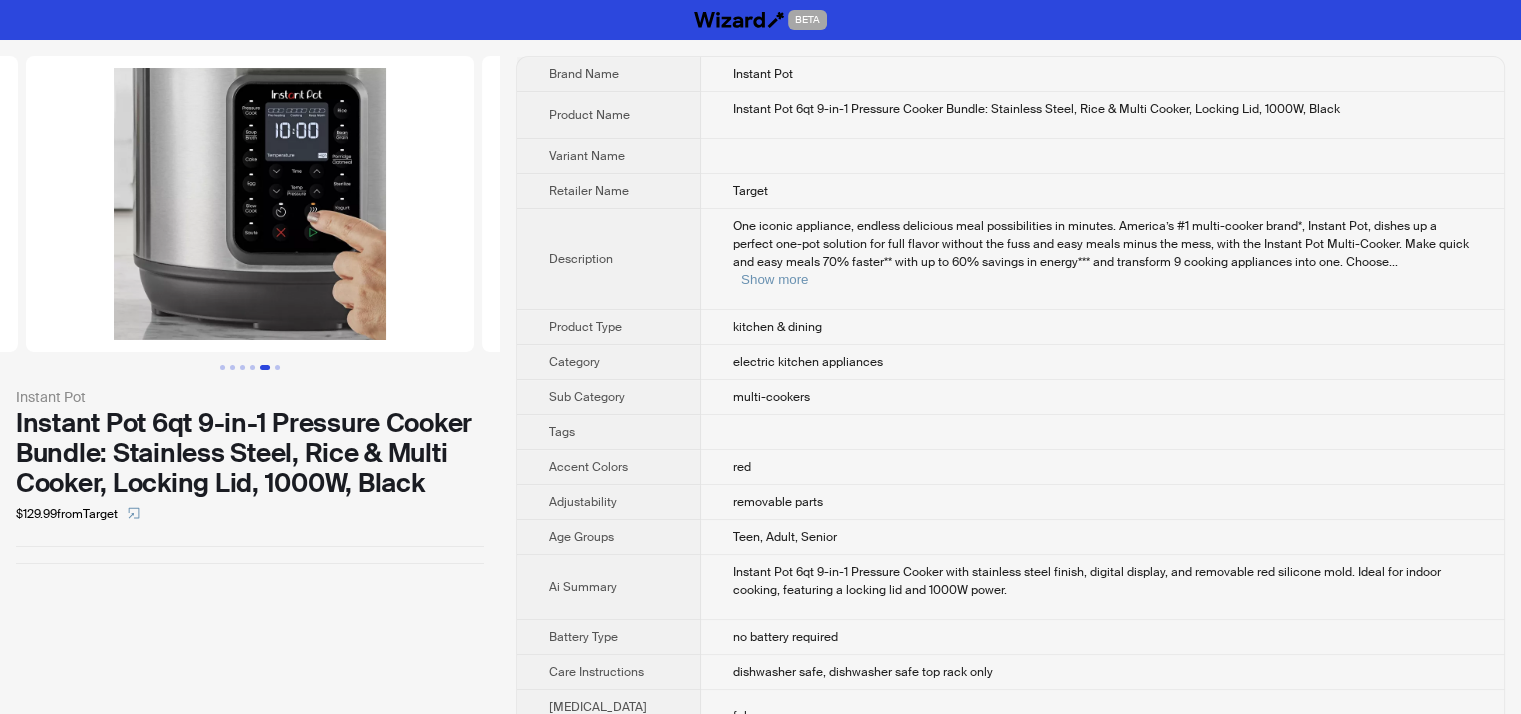 scroll, scrollTop: 0, scrollLeft: 1824, axis: horizontal 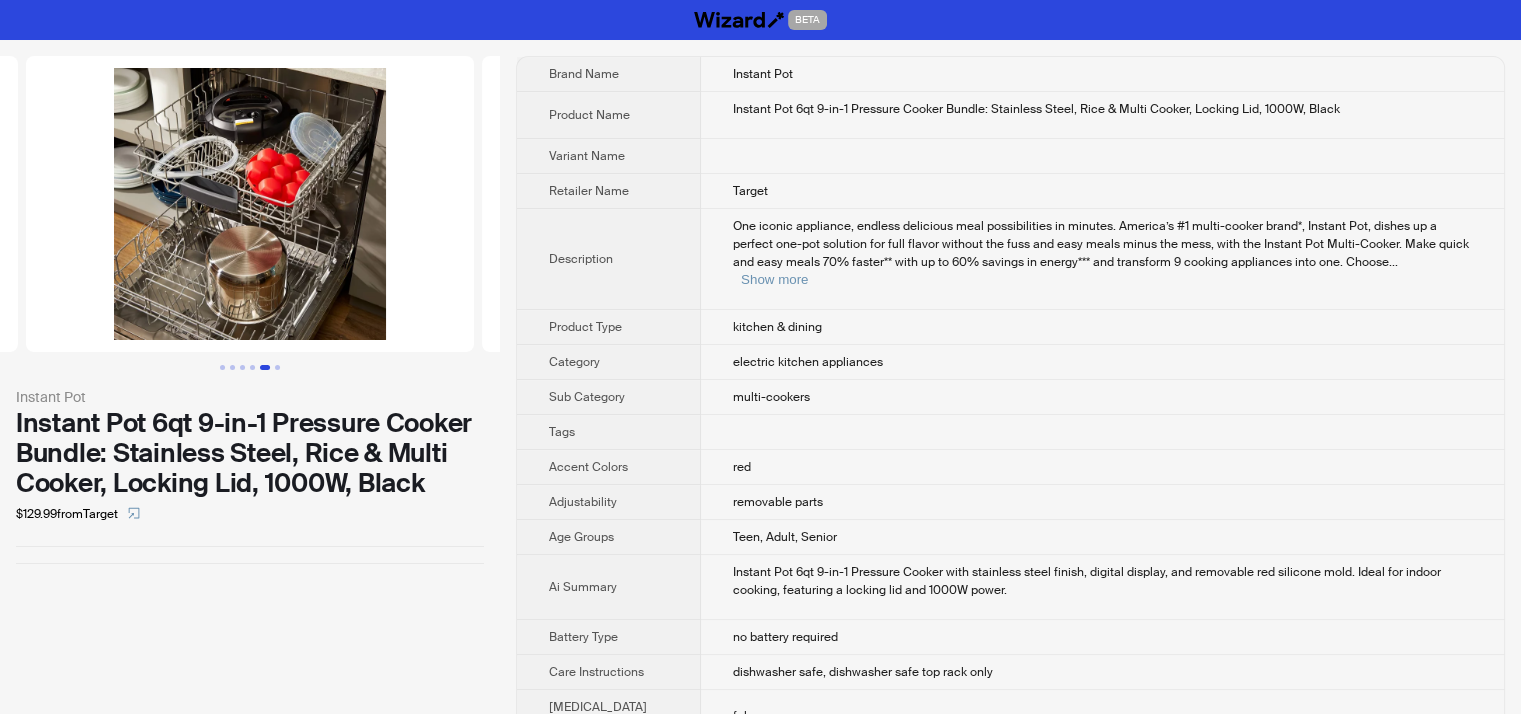 click at bounding box center [265, 367] 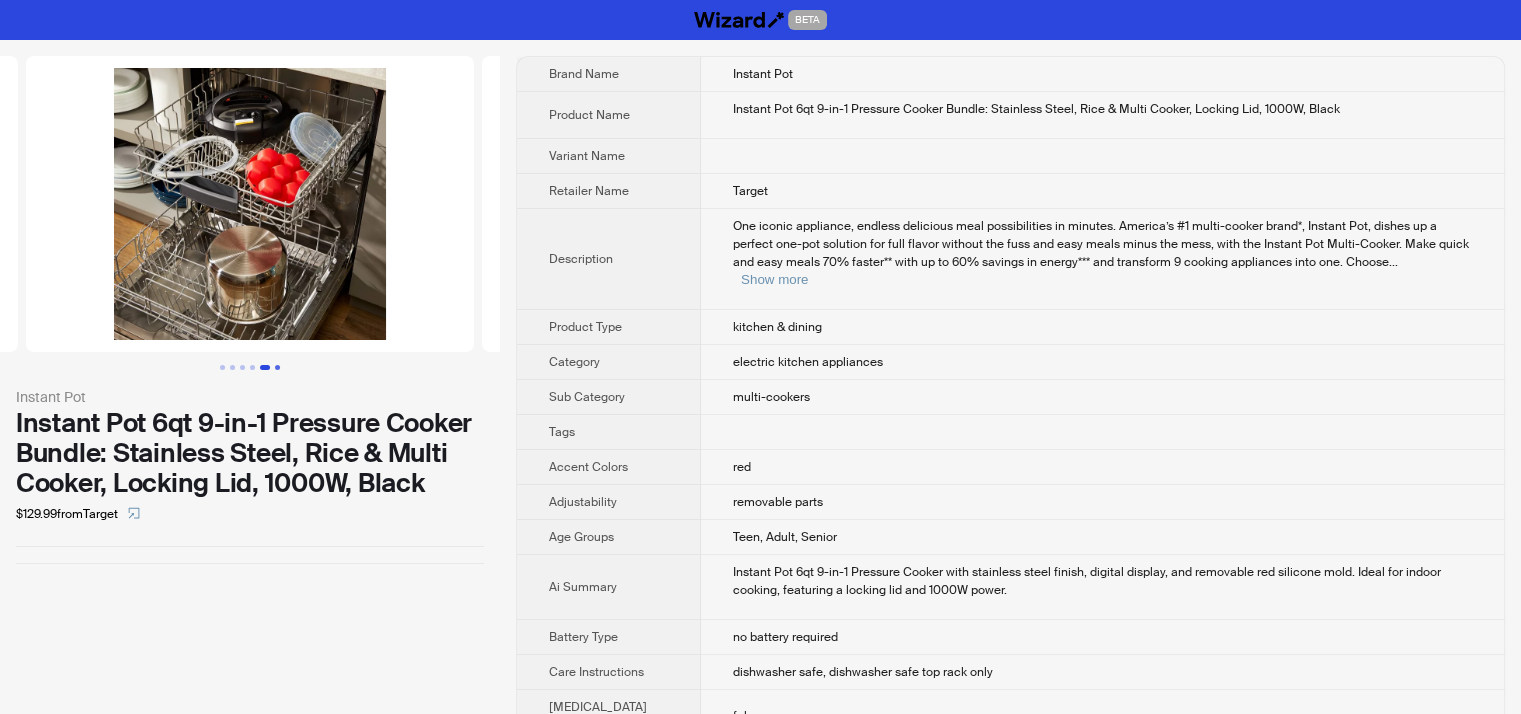 click at bounding box center (277, 367) 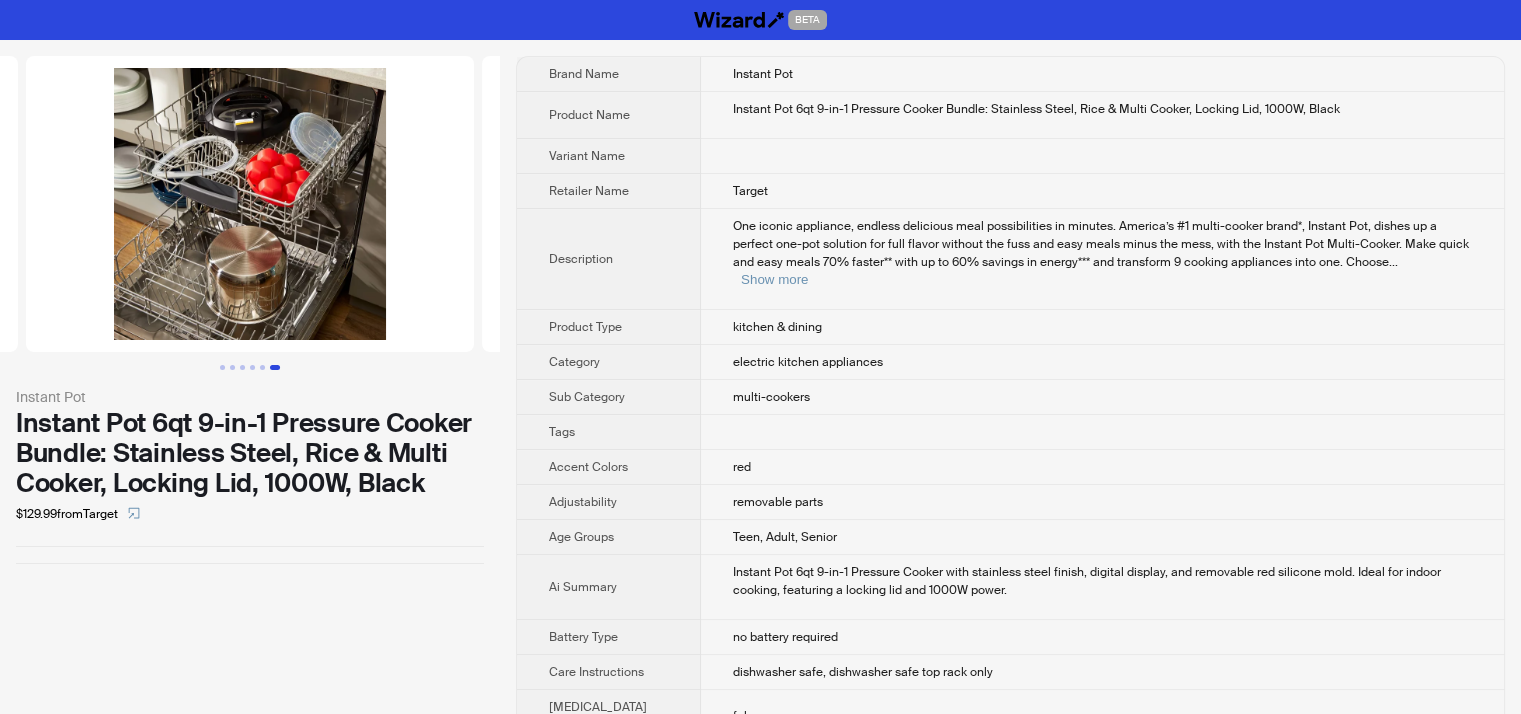 scroll, scrollTop: 0, scrollLeft: 2280, axis: horizontal 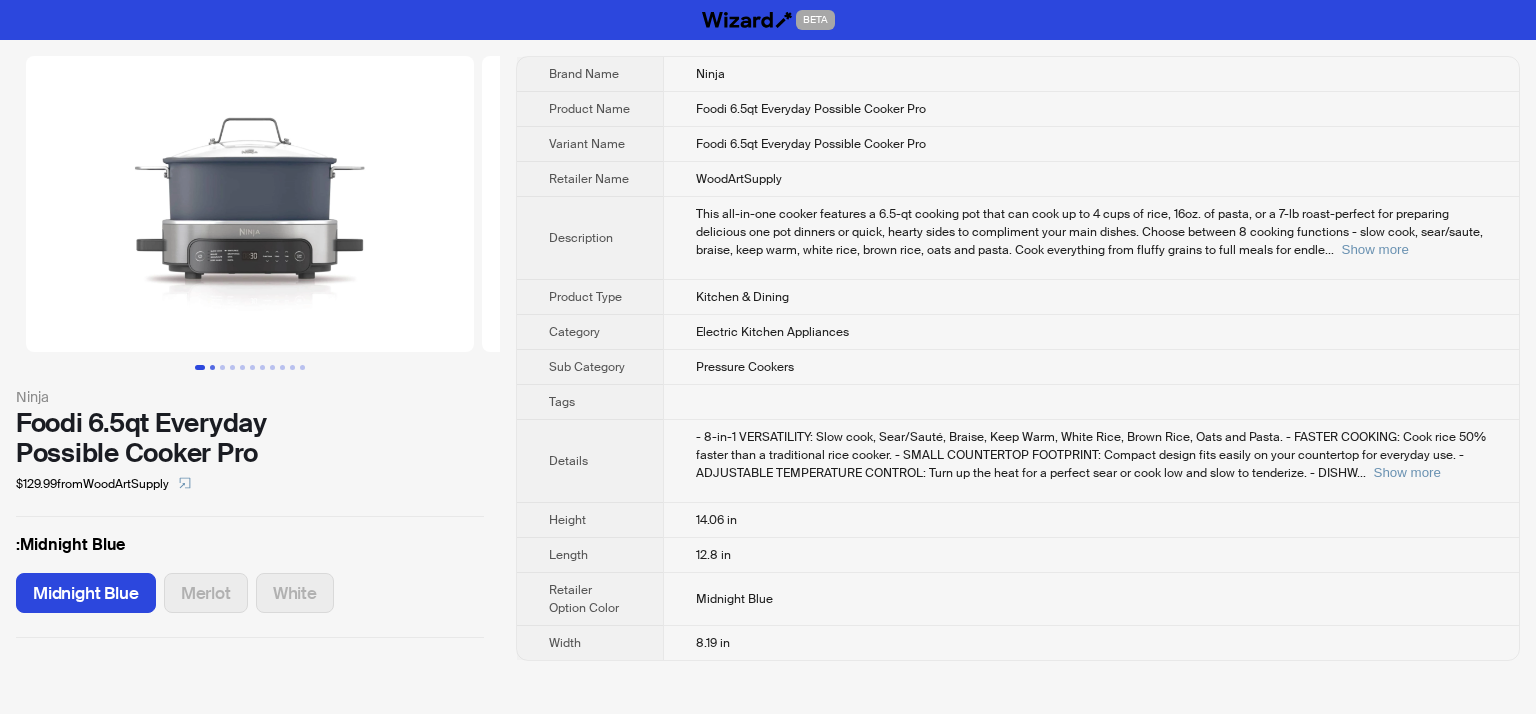 click at bounding box center [212, 367] 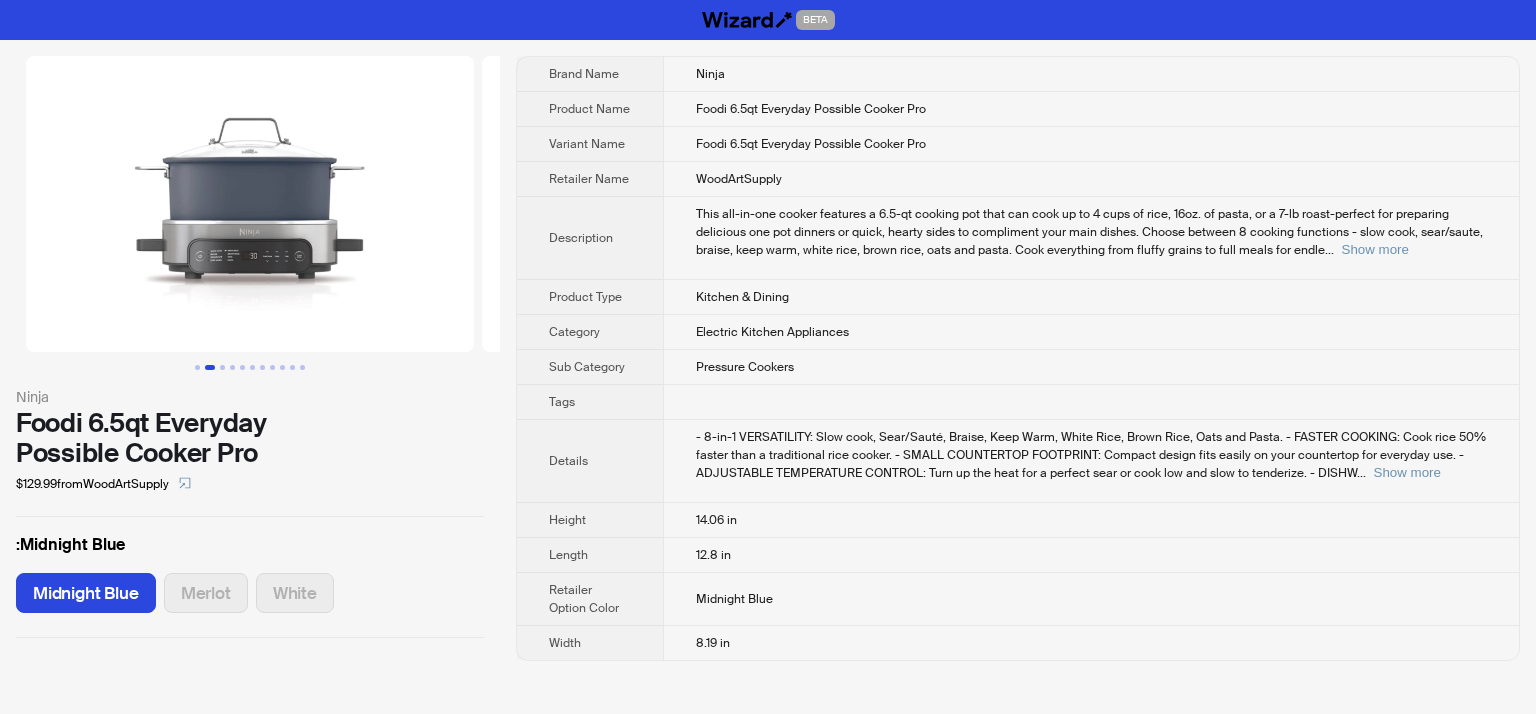scroll, scrollTop: 0, scrollLeft: 456, axis: horizontal 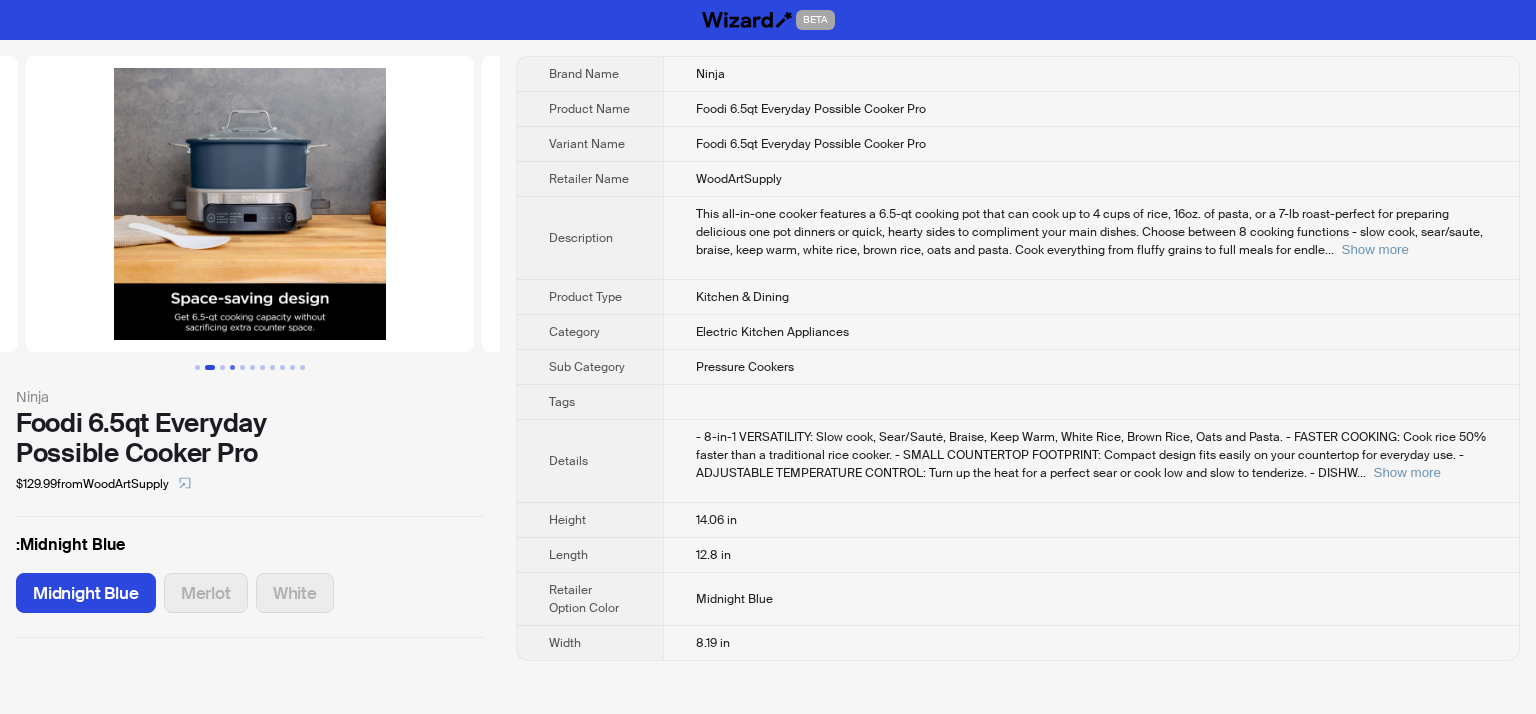 click at bounding box center (232, 367) 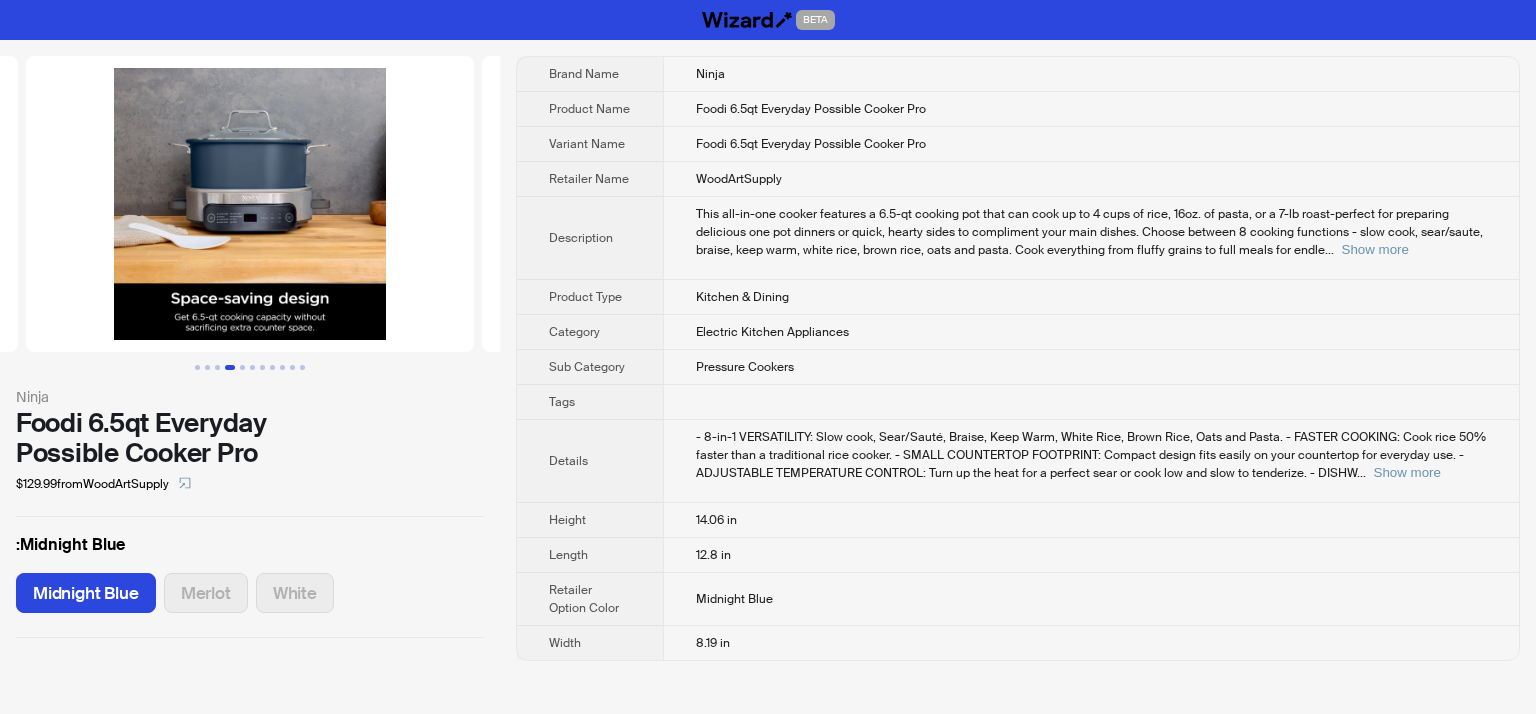 scroll, scrollTop: 0, scrollLeft: 1368, axis: horizontal 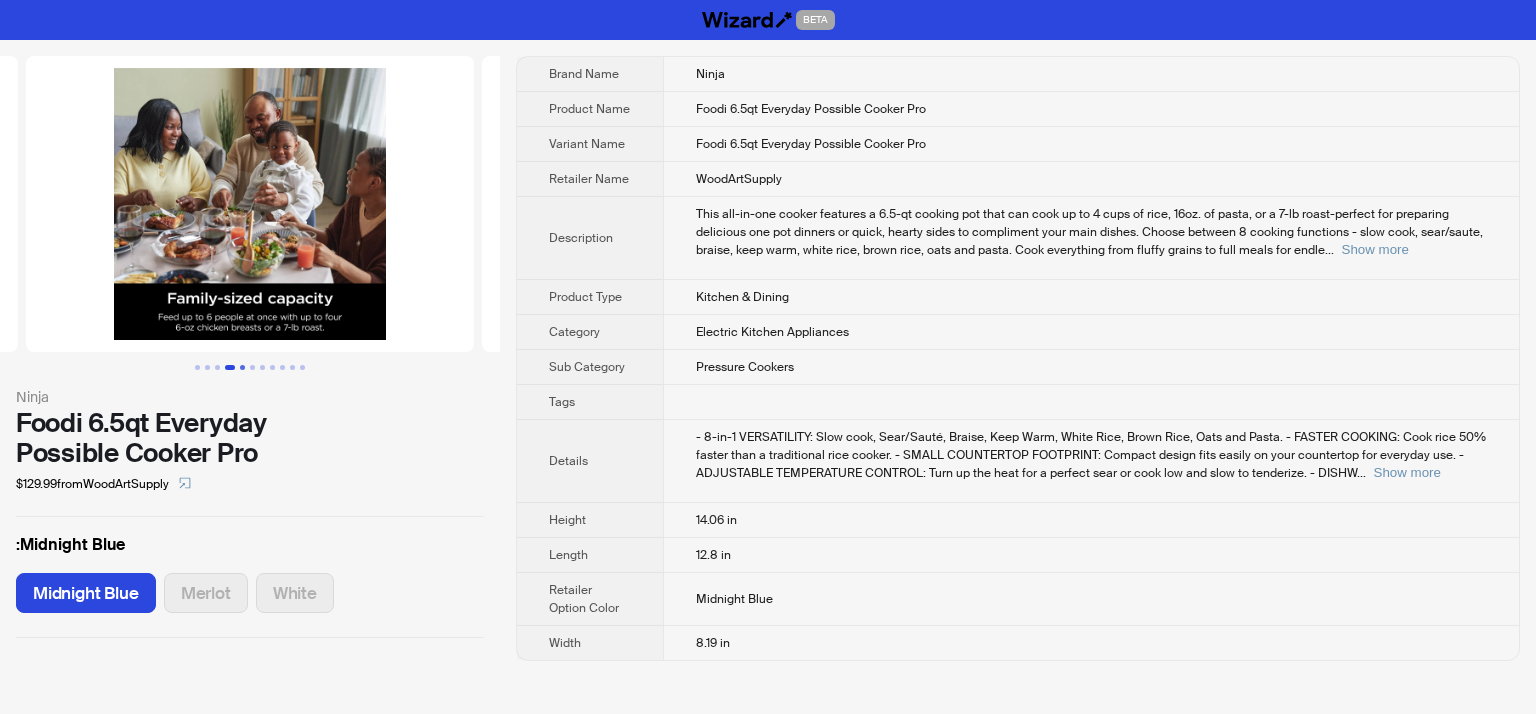 click at bounding box center [242, 367] 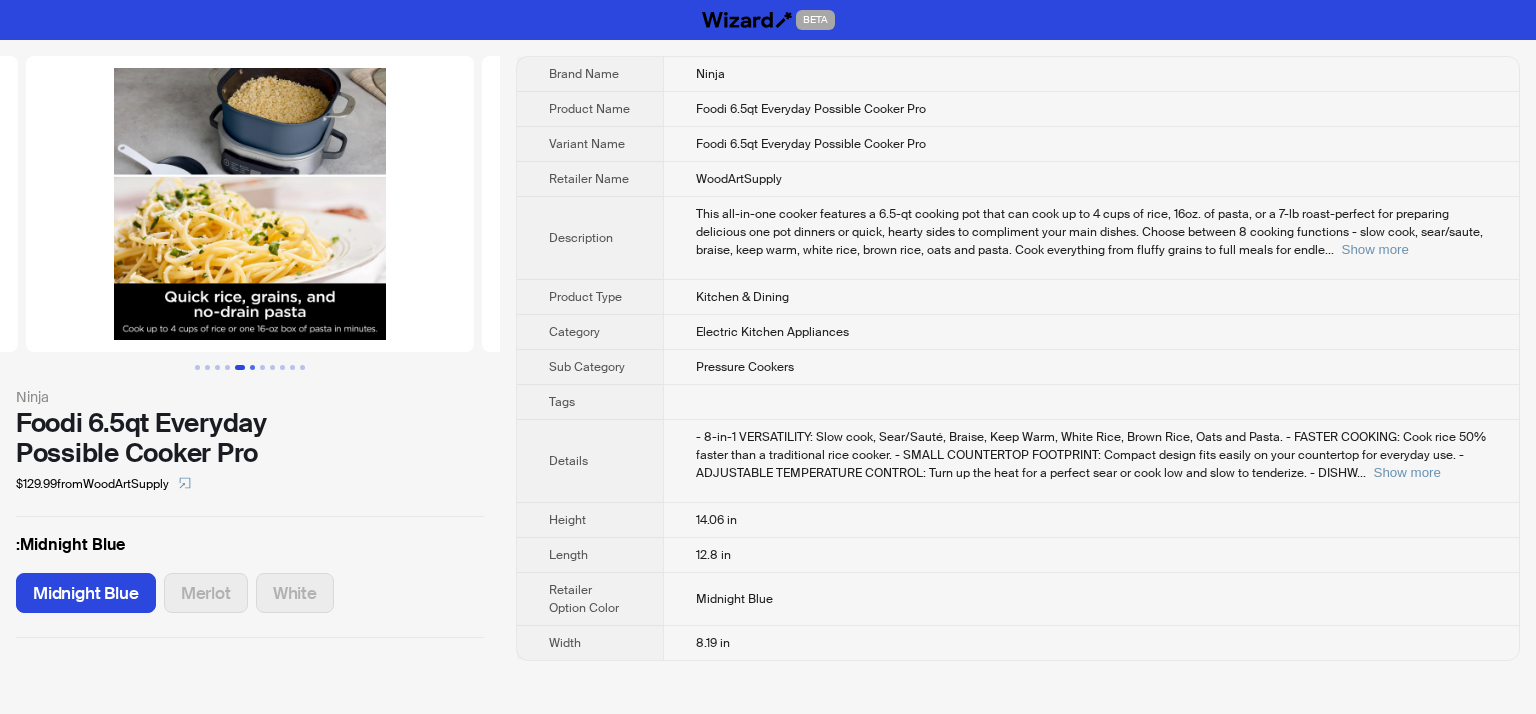 click at bounding box center [252, 367] 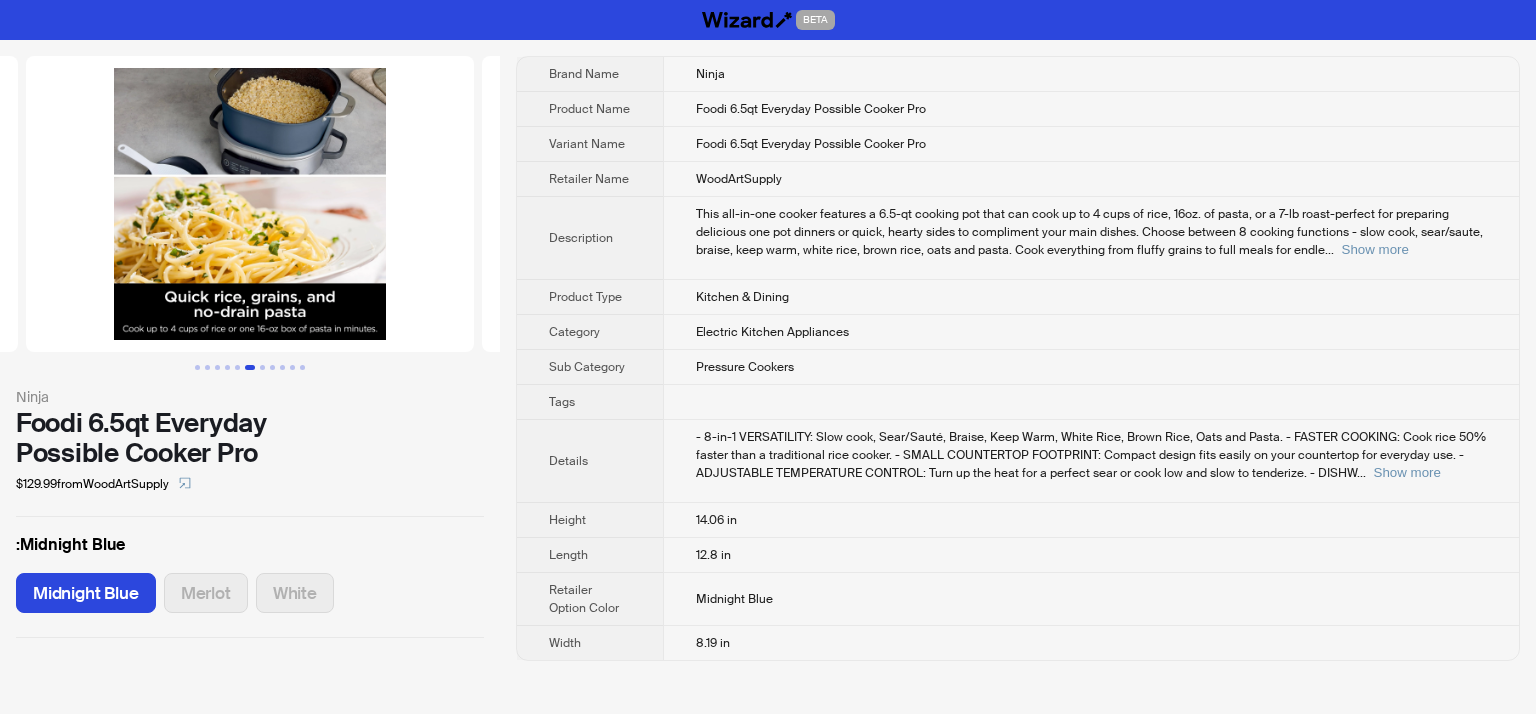 scroll, scrollTop: 0, scrollLeft: 2280, axis: horizontal 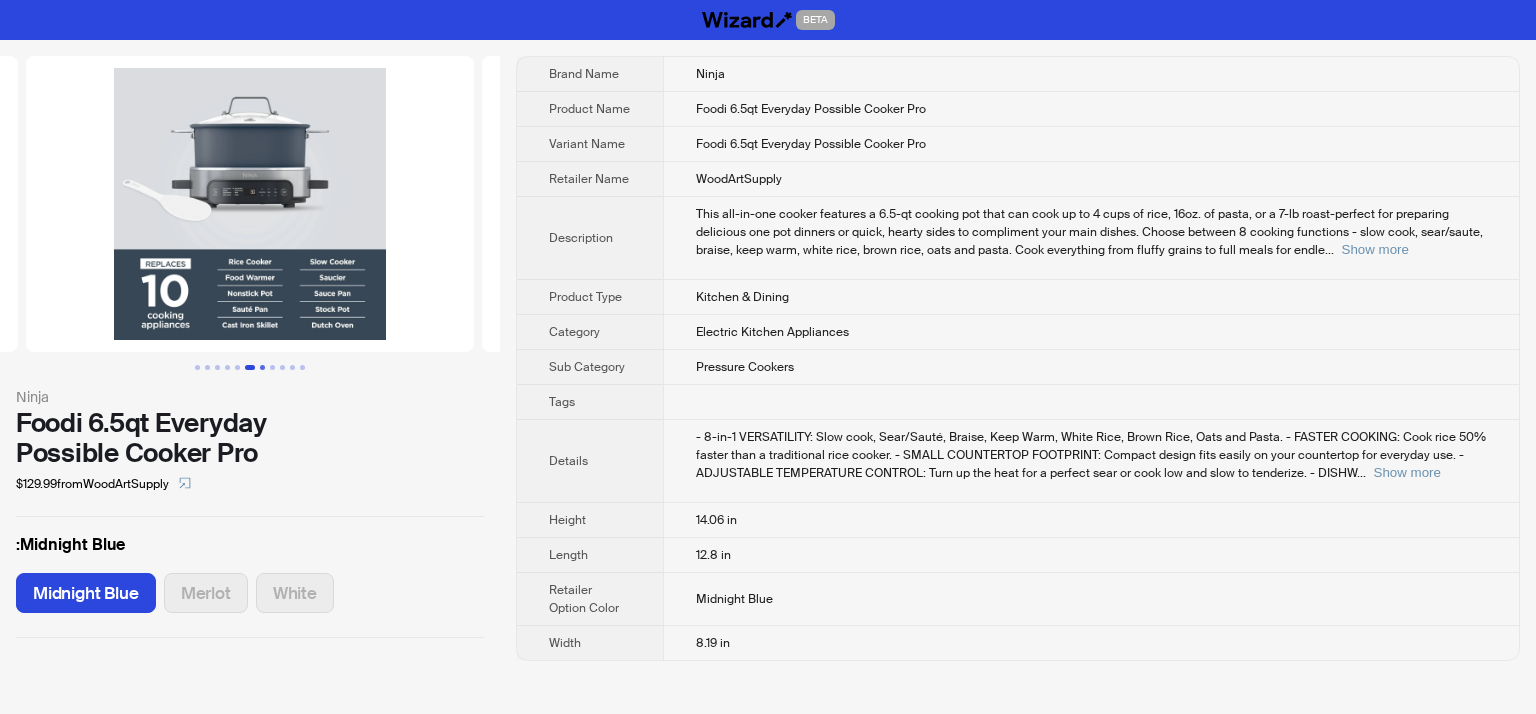 click at bounding box center [262, 367] 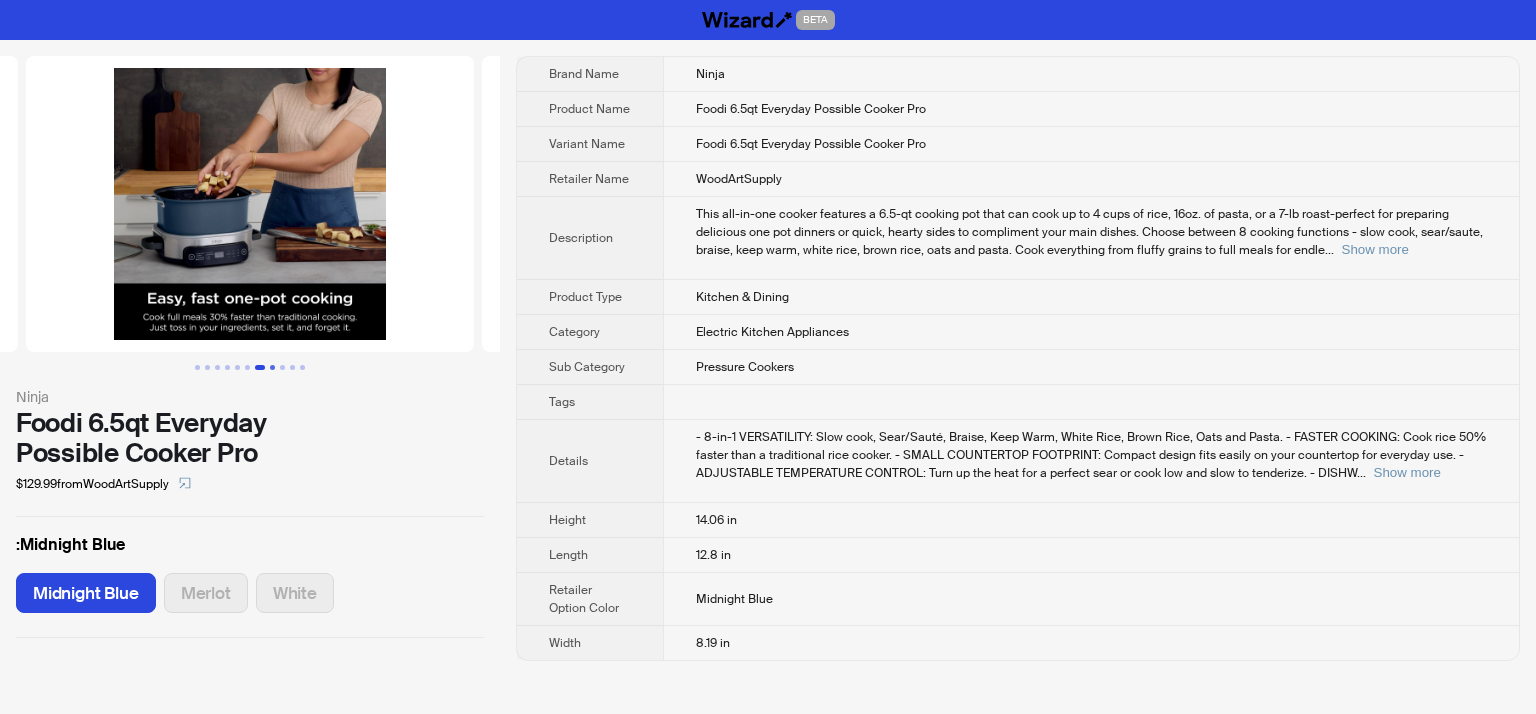click at bounding box center (272, 367) 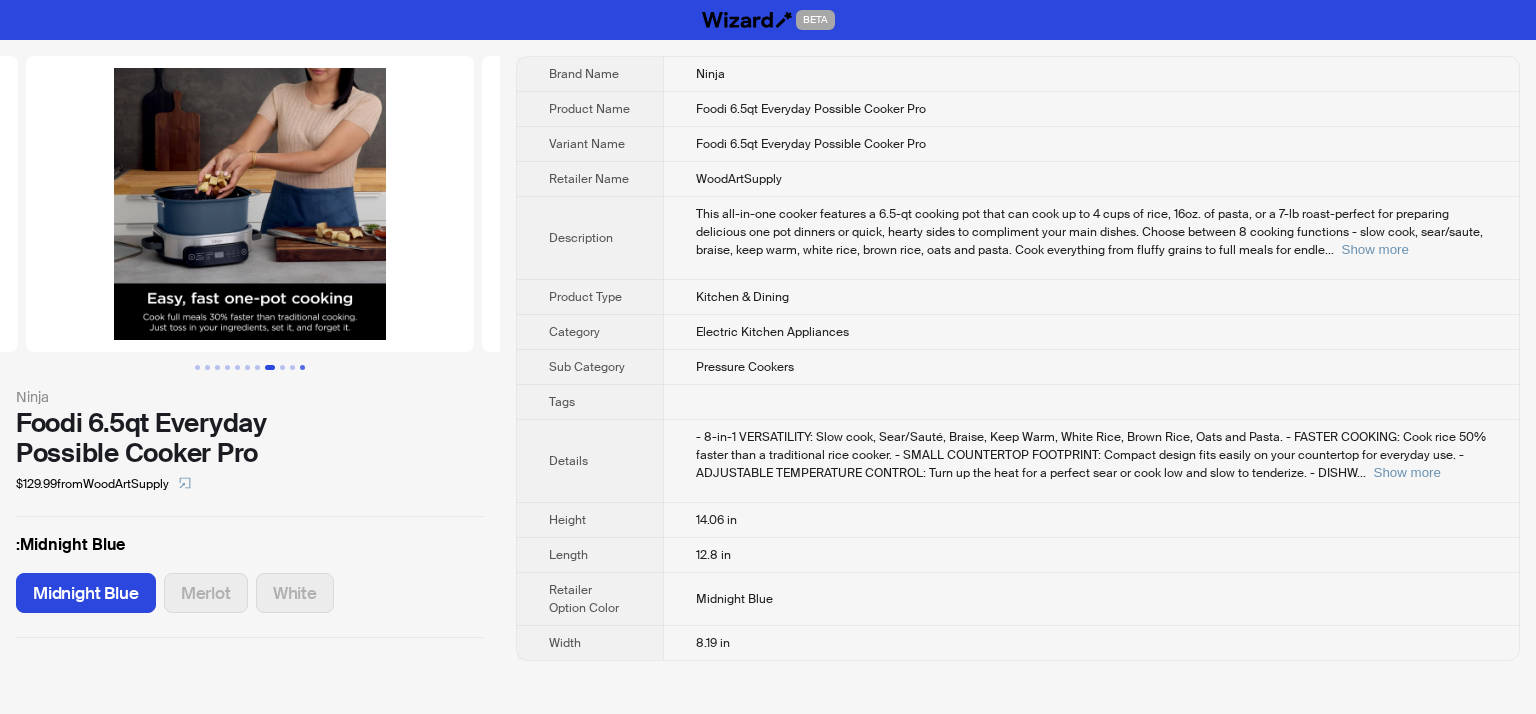 scroll, scrollTop: 0, scrollLeft: 3192, axis: horizontal 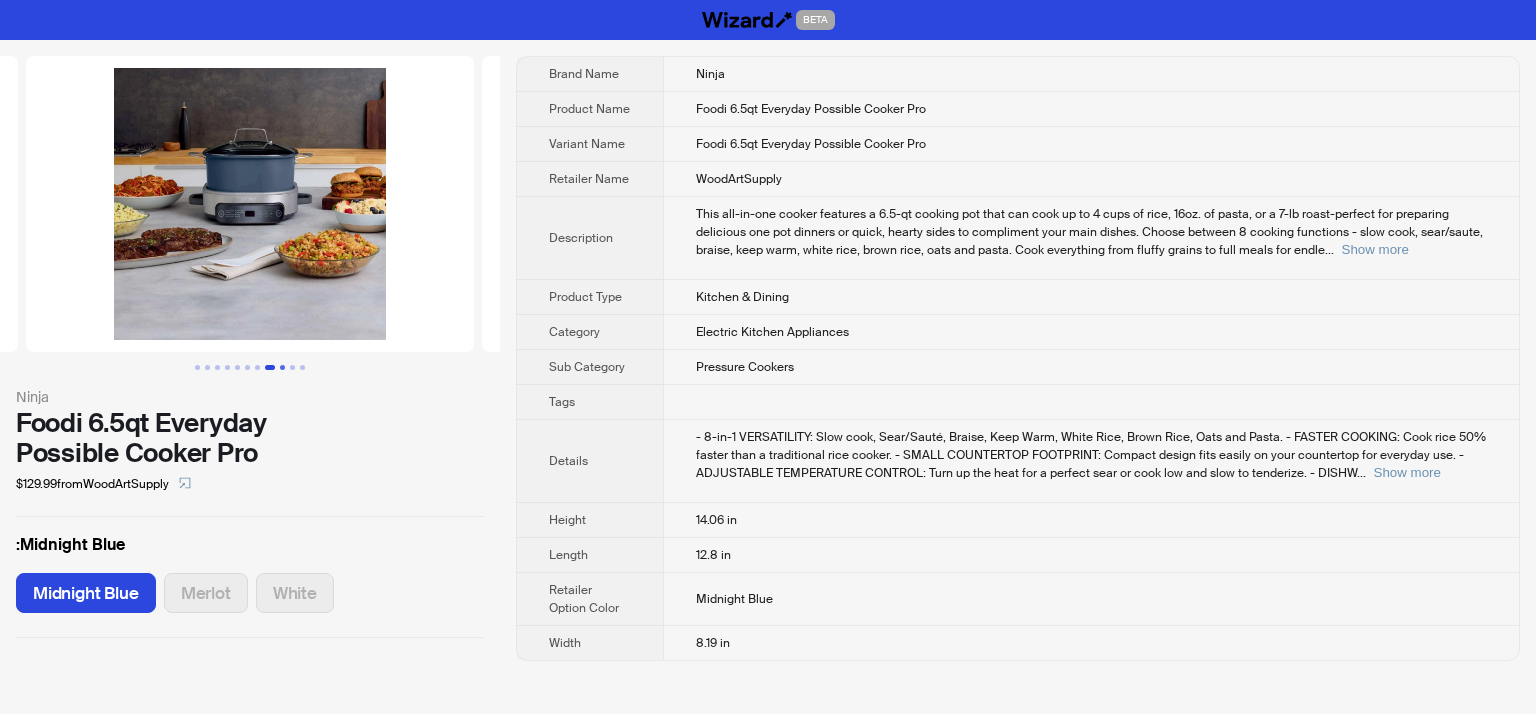 click at bounding box center [282, 367] 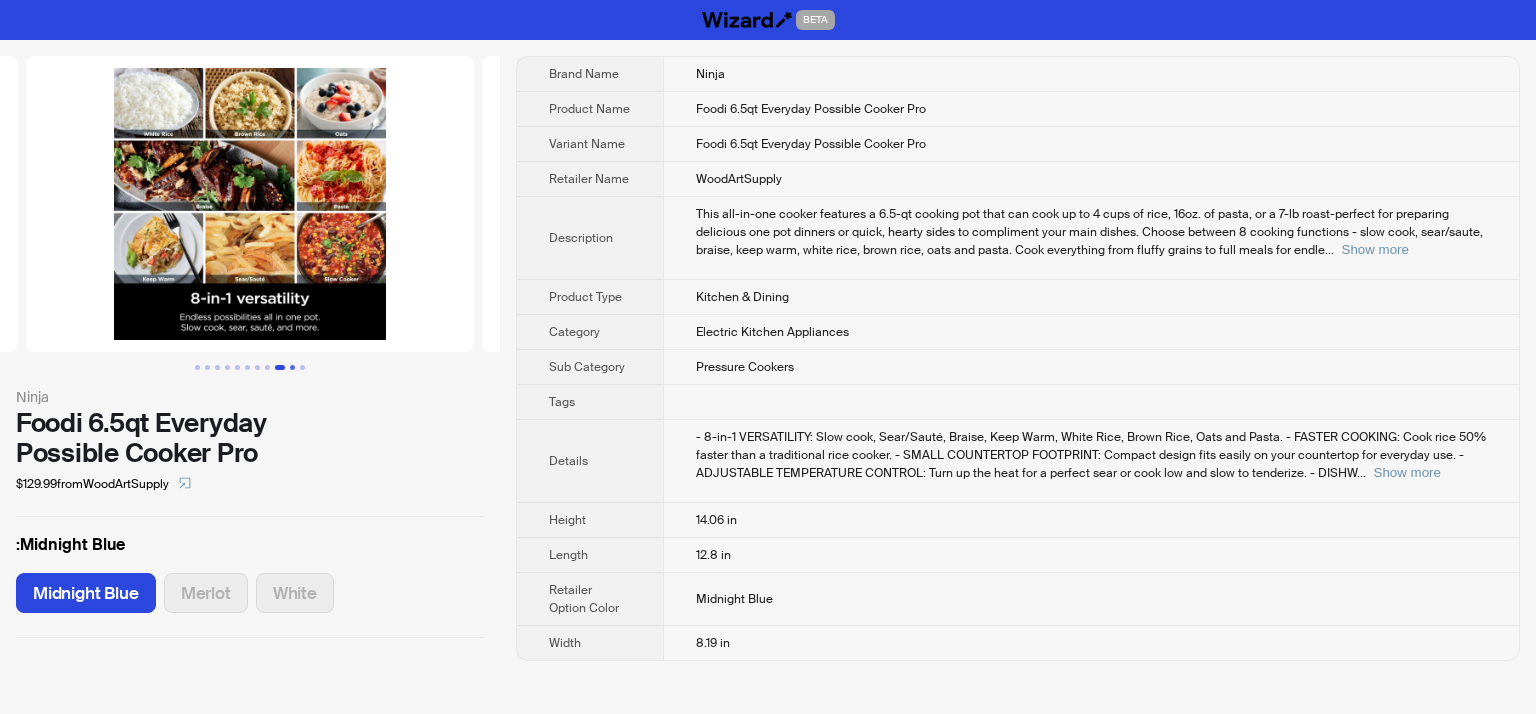 click at bounding box center [292, 367] 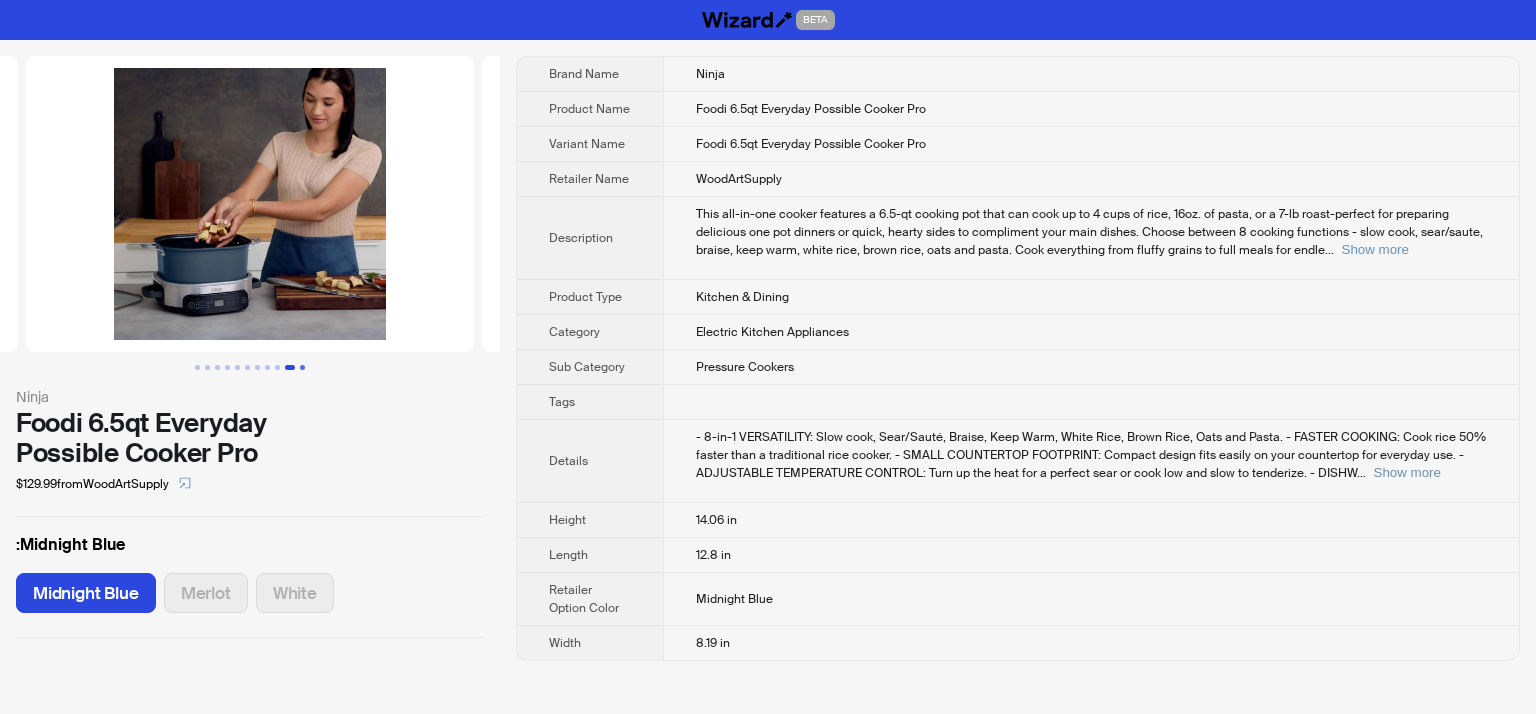 click at bounding box center [302, 367] 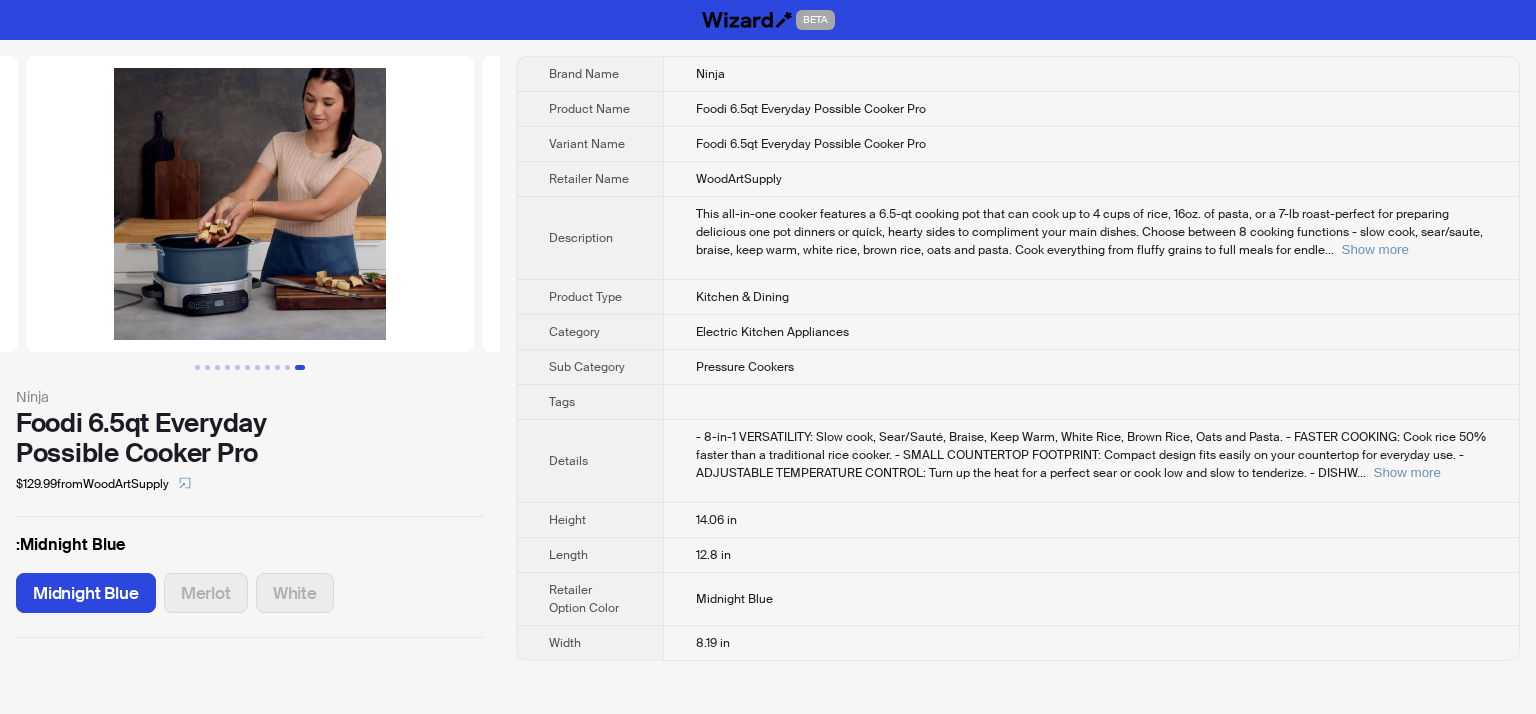 scroll, scrollTop: 0, scrollLeft: 4560, axis: horizontal 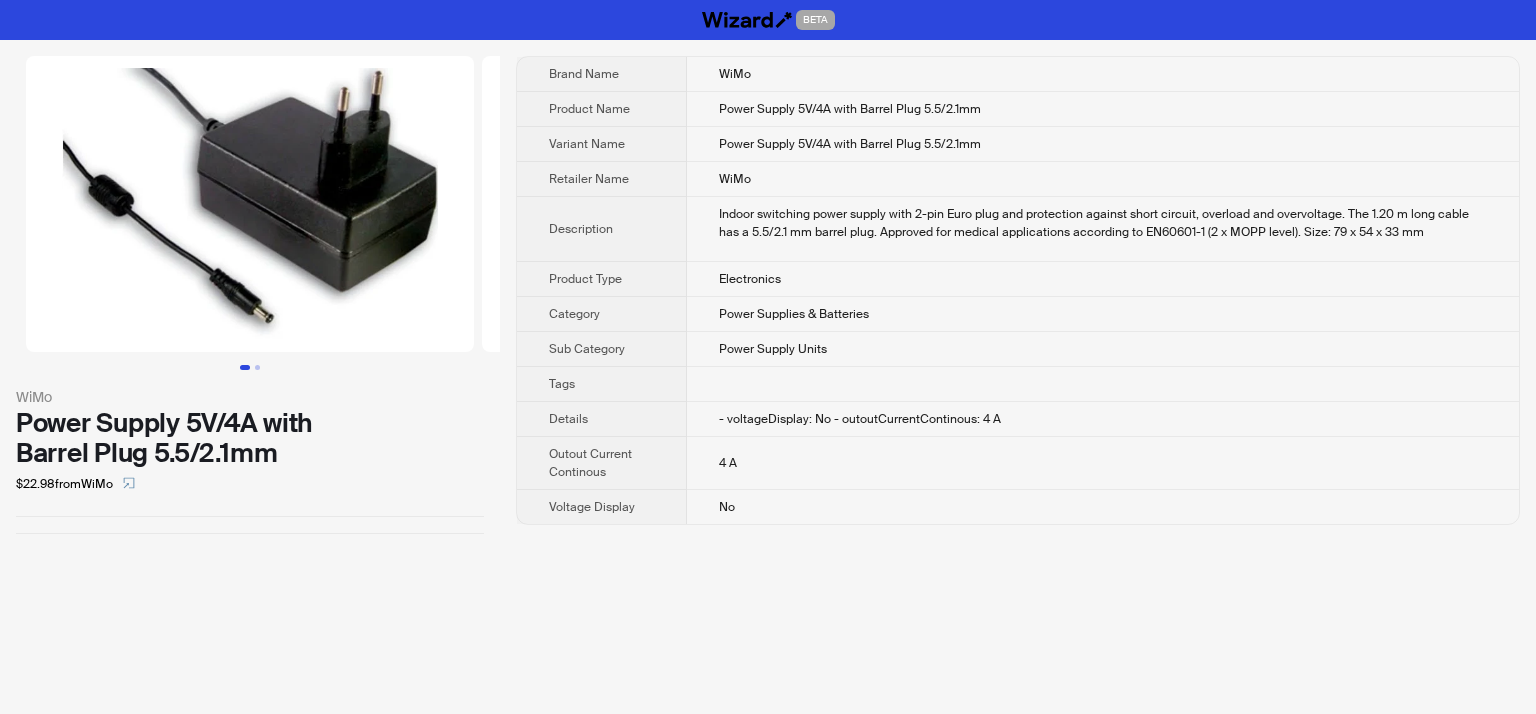 click on "Indoor switching power supply with 2-pin Euro plug and protection against short circuit, overload and overvoltage. The 1.20 m long cable has a 5.5/2.1 mm barrel plug. Approved for medical applications according to EN60601-1 (2 x MOPP level). Size: 79 x 54 x 33 mm" at bounding box center [1103, 229] 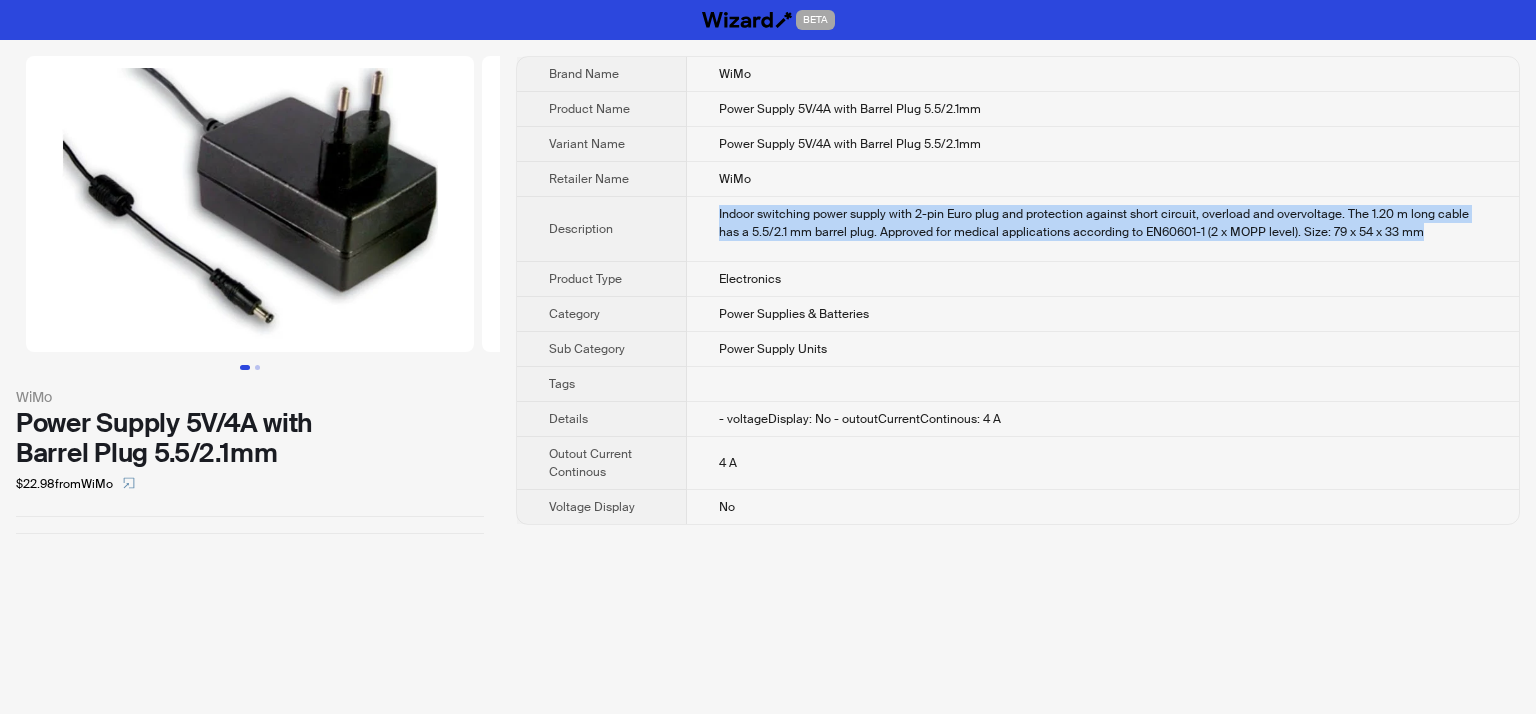 drag, startPoint x: 708, startPoint y: 204, endPoint x: 1508, endPoint y: 243, distance: 800.9501 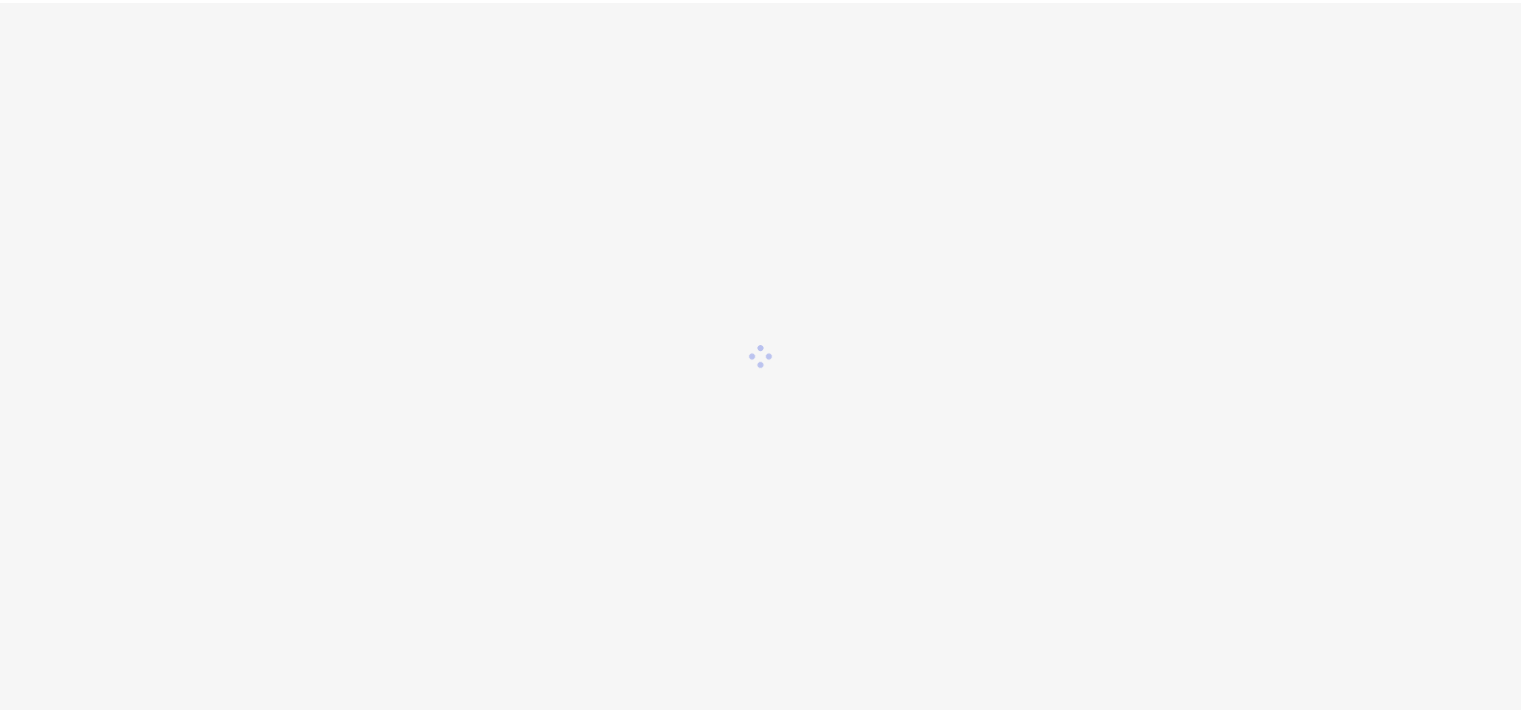 scroll, scrollTop: 0, scrollLeft: 0, axis: both 